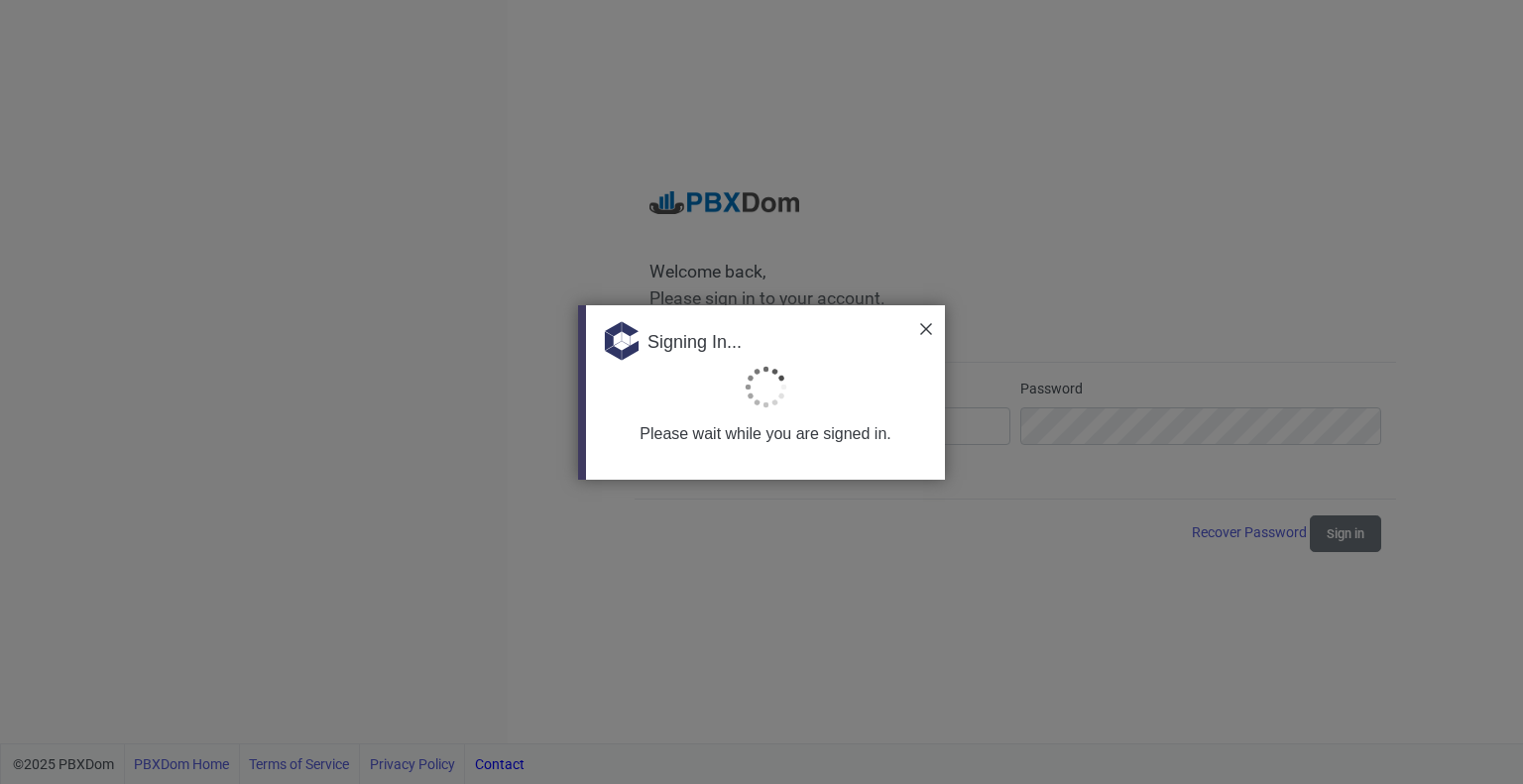 scroll, scrollTop: 0, scrollLeft: 0, axis: both 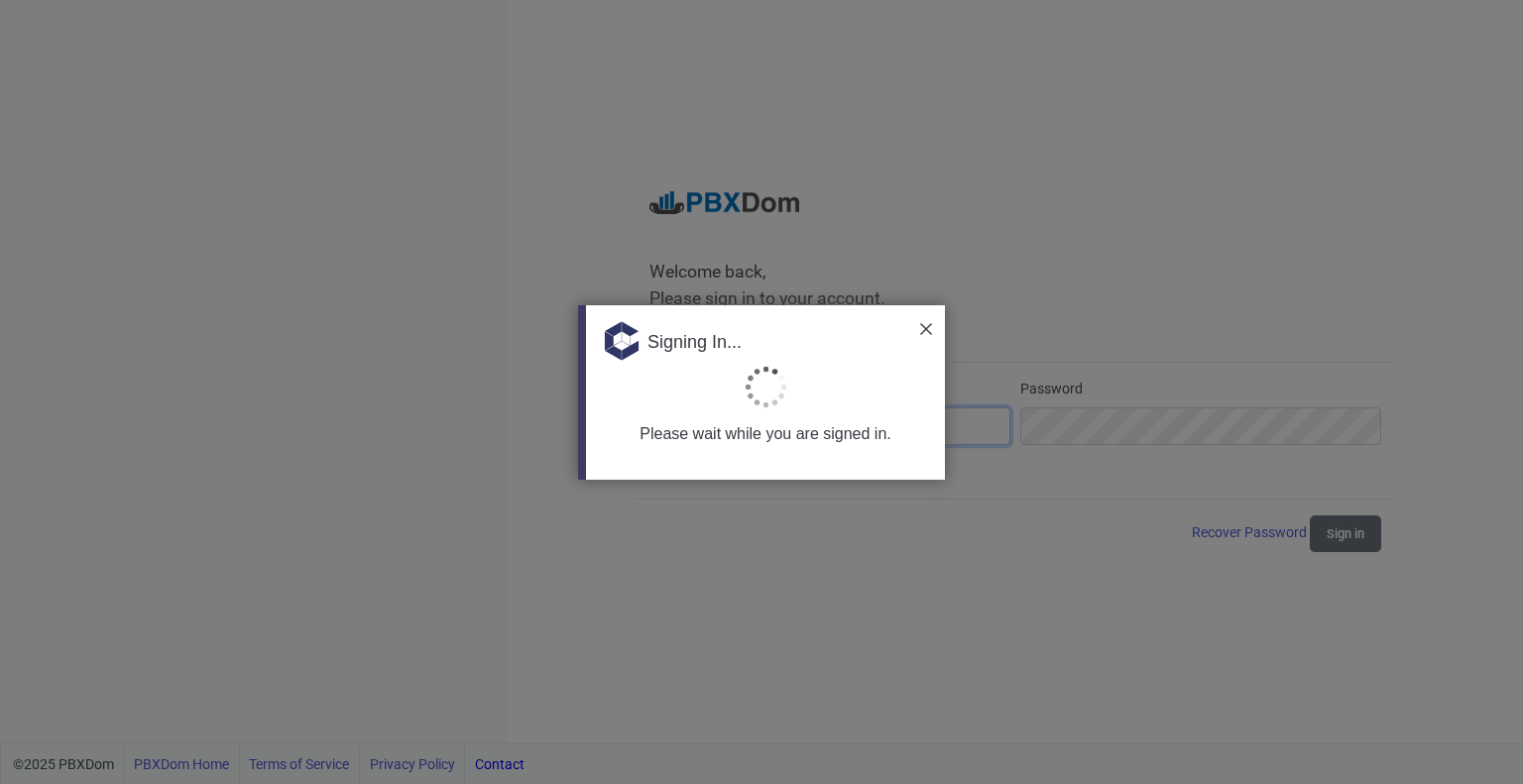 type on "appsaccounts@[EXAMPLE.COM]" 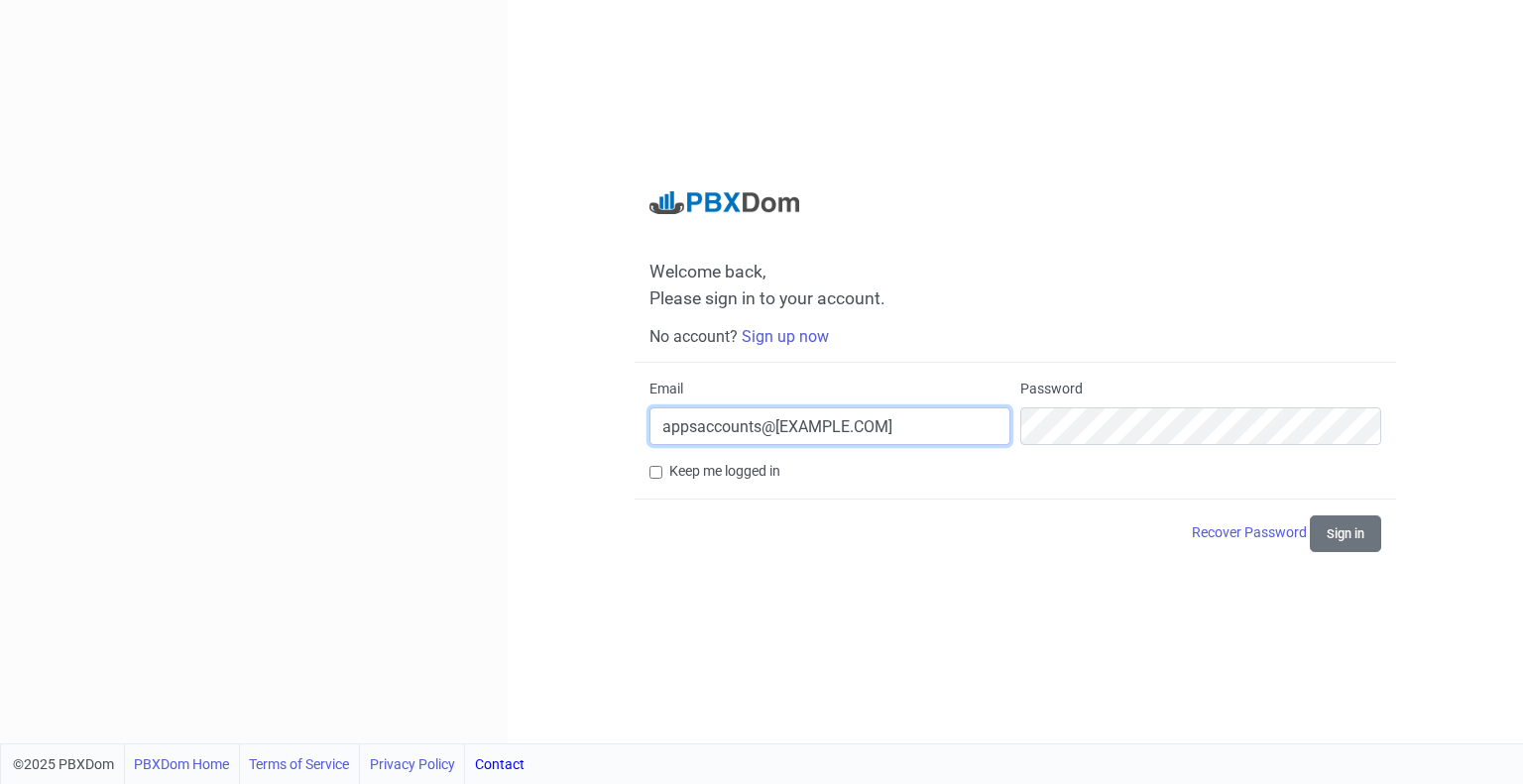 click on "appsaccounts@[EXAMPLE.COM]" at bounding box center [830, 426] 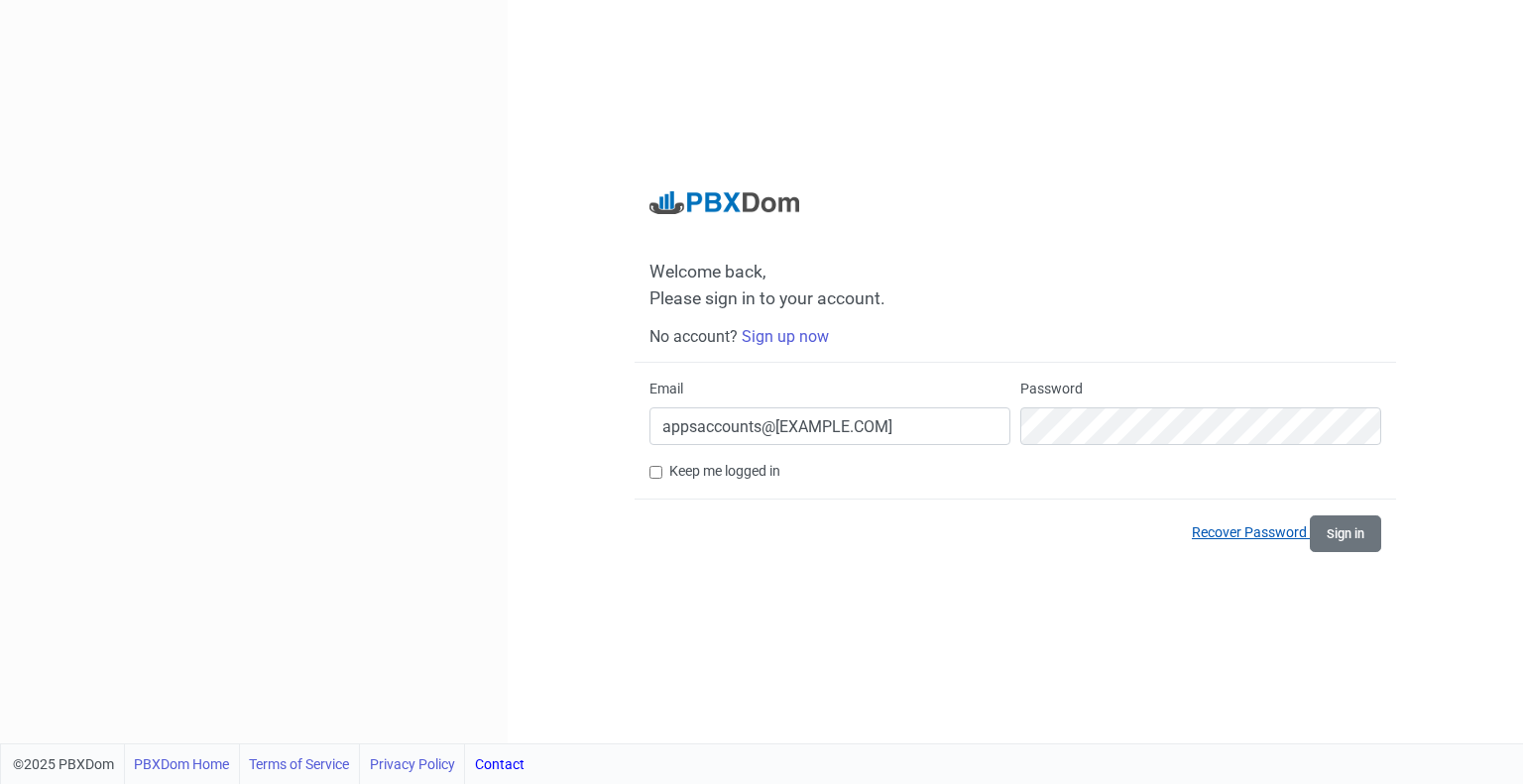click on "Recover Password" at bounding box center [1250, 532] 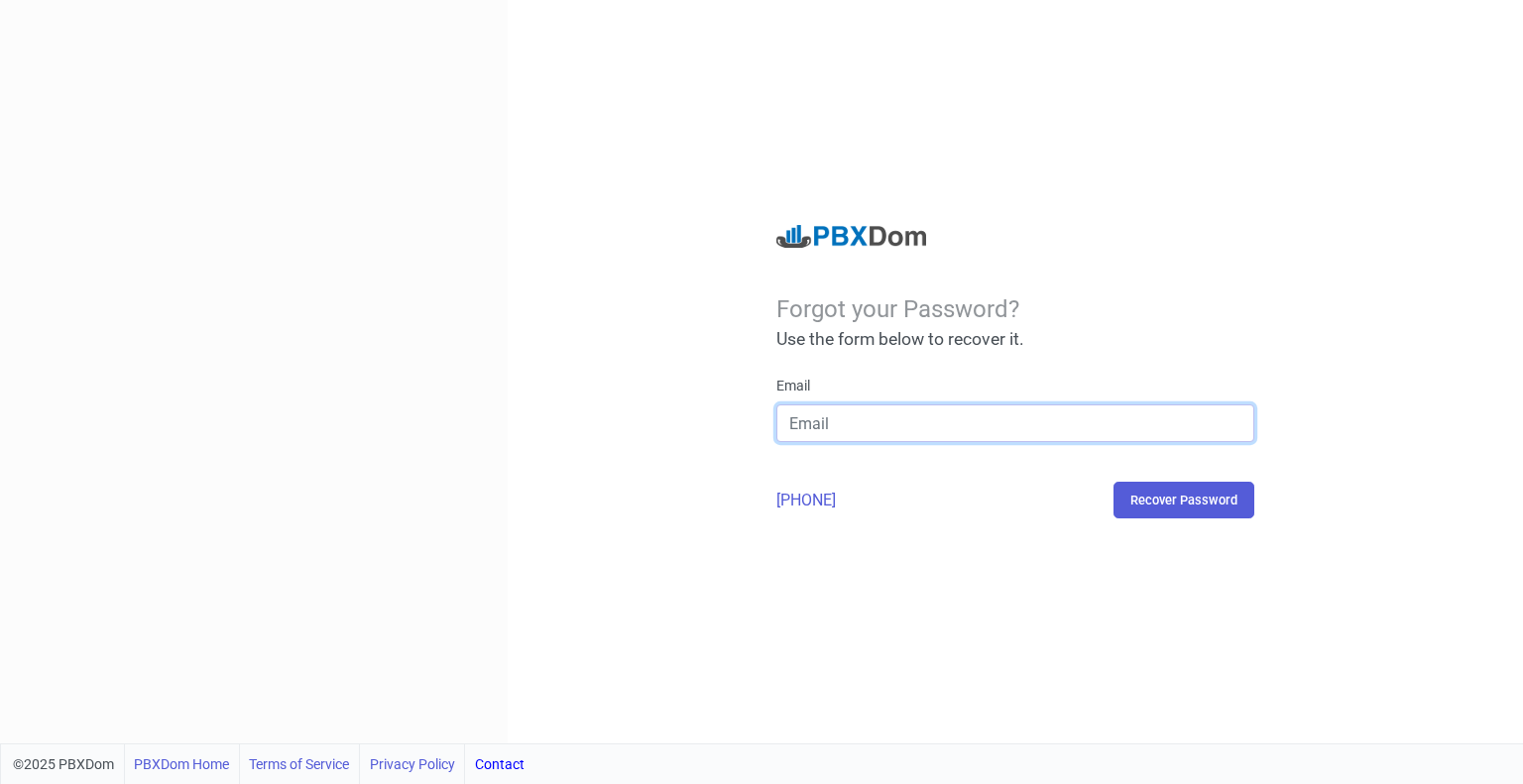 click at bounding box center (1015, 423) 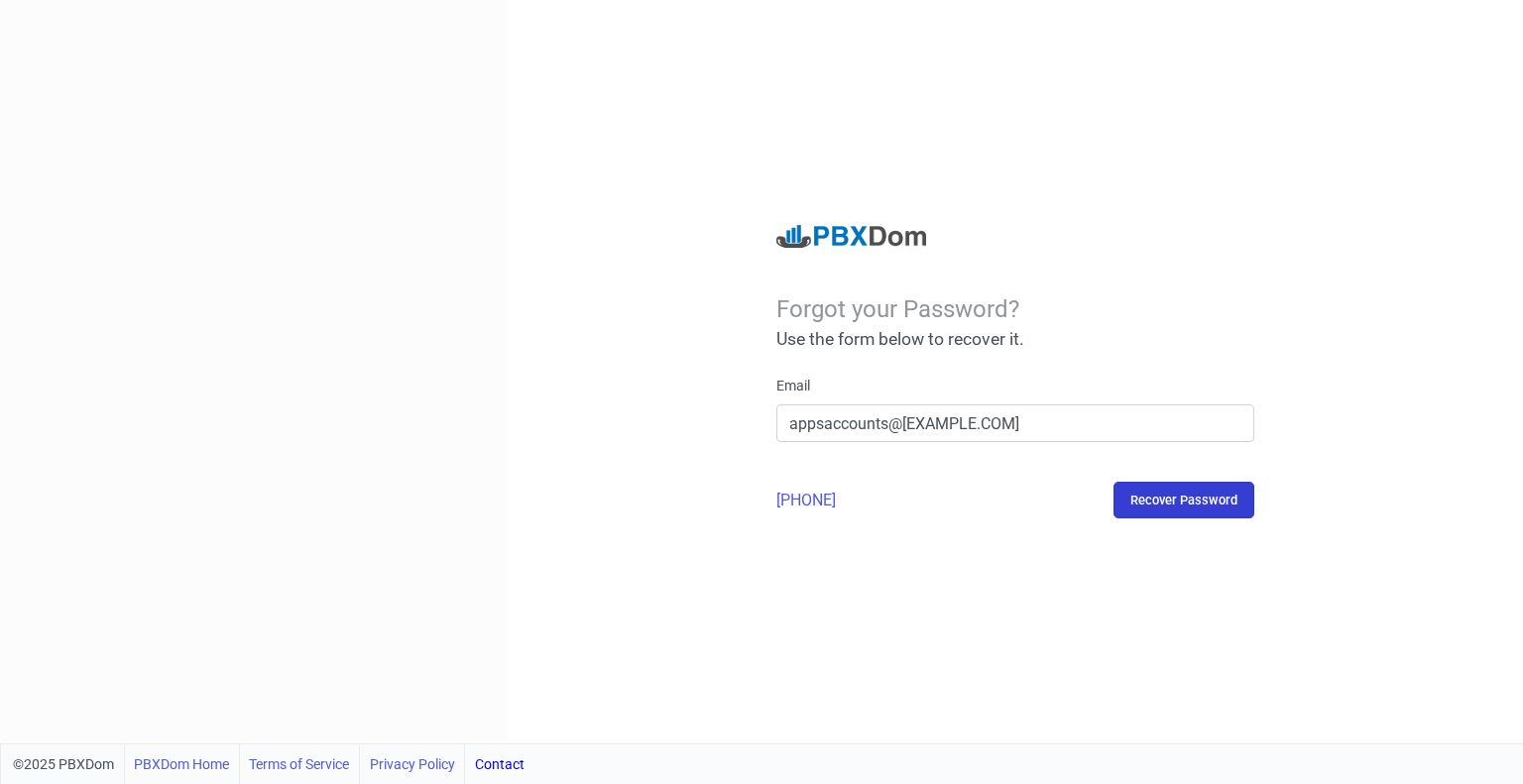 click on "Recover Password" at bounding box center (1184, 500) 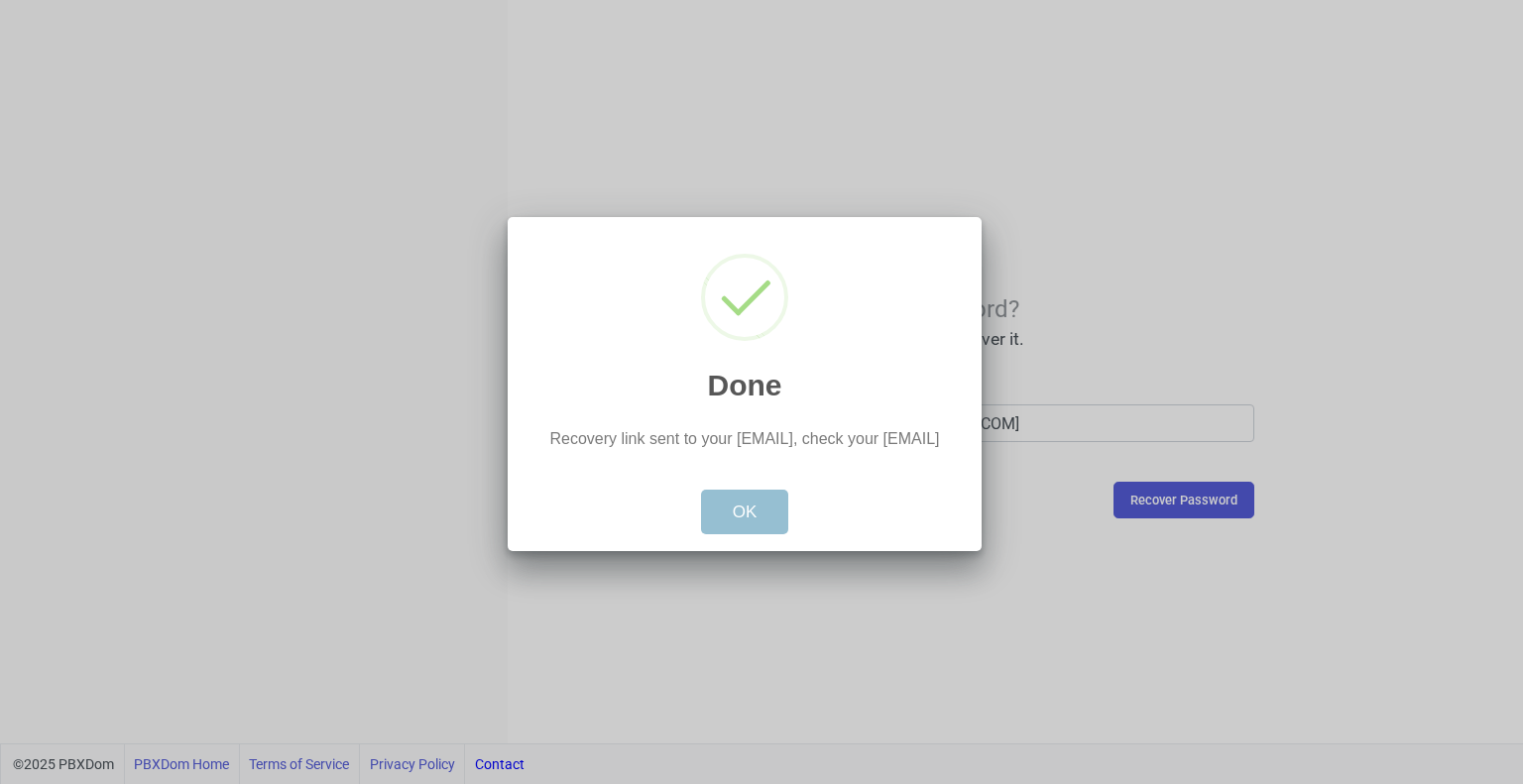 click on "OK" at bounding box center (745, 512) 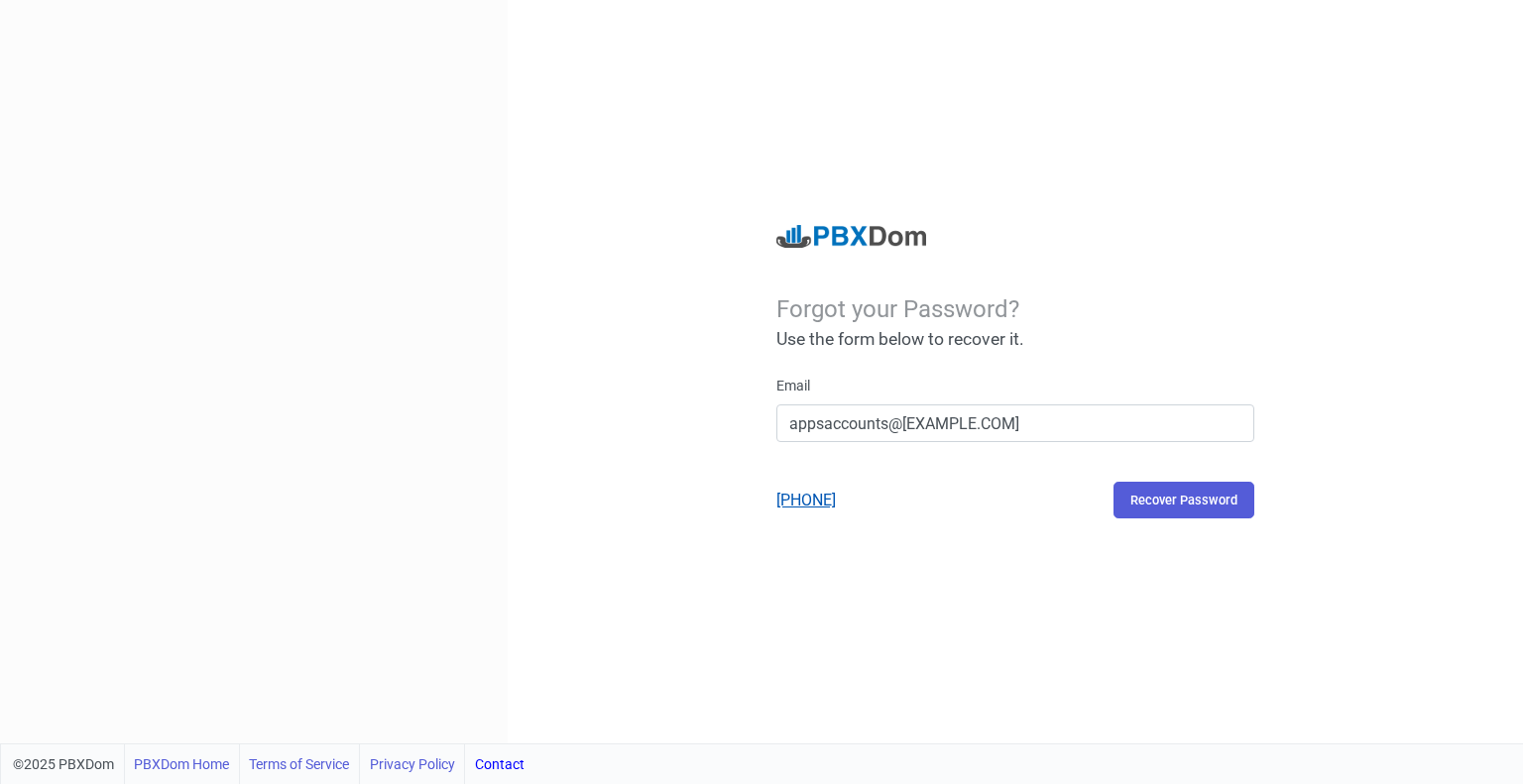click on "[PHONE]" at bounding box center [806, 500] 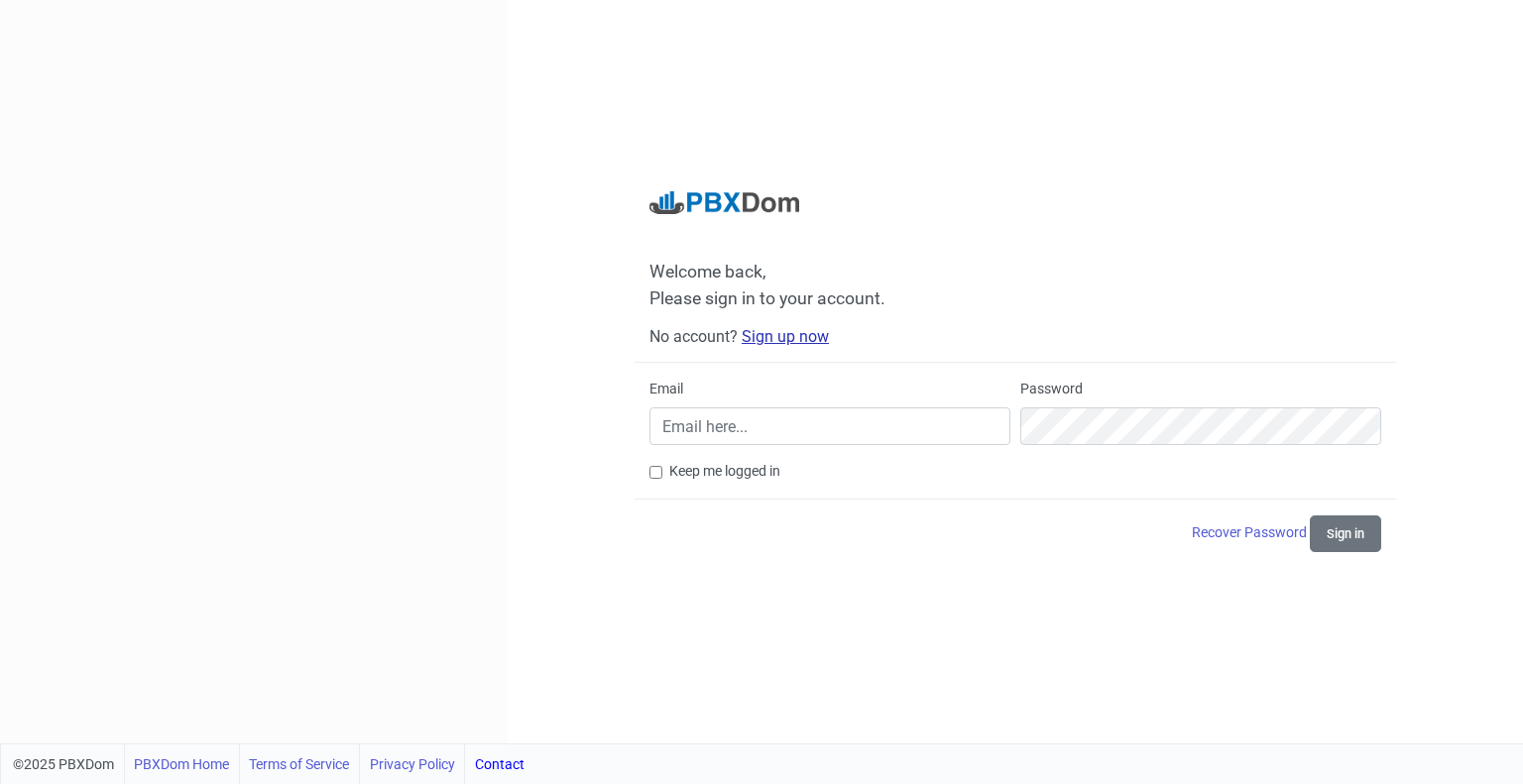 click on "Sign up now" at bounding box center [785, 336] 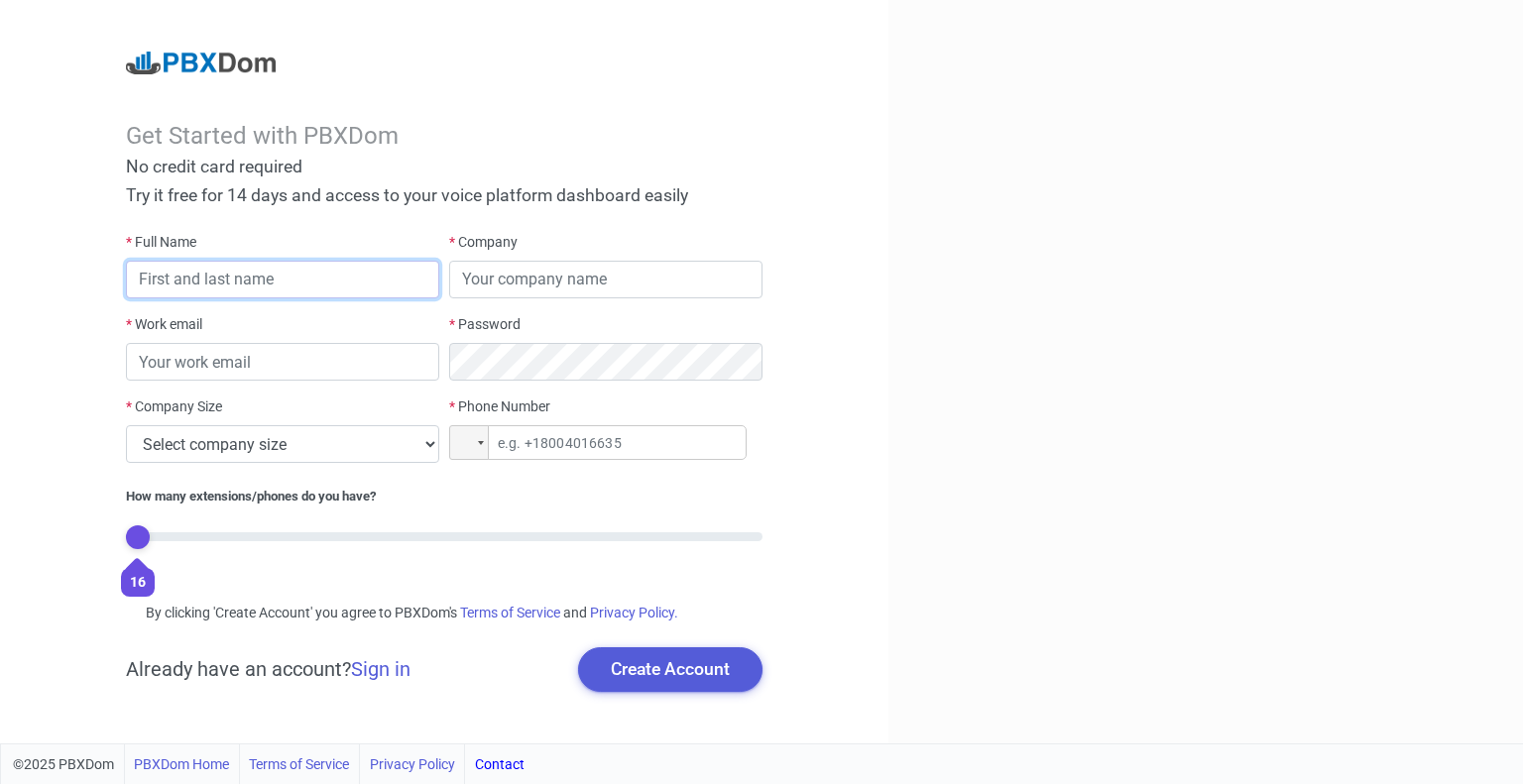 click at bounding box center [283, 280] 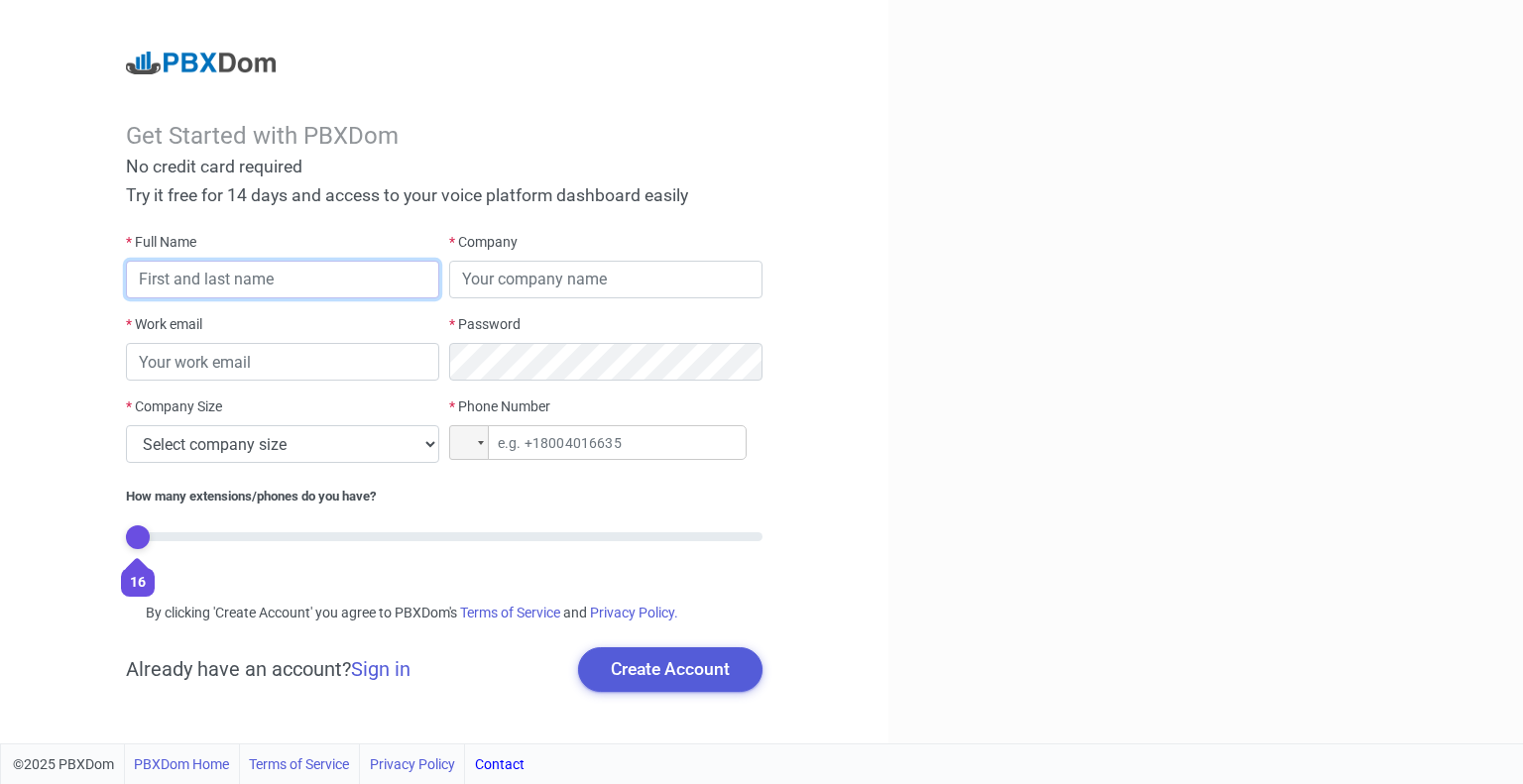 type on "Apps Factory" 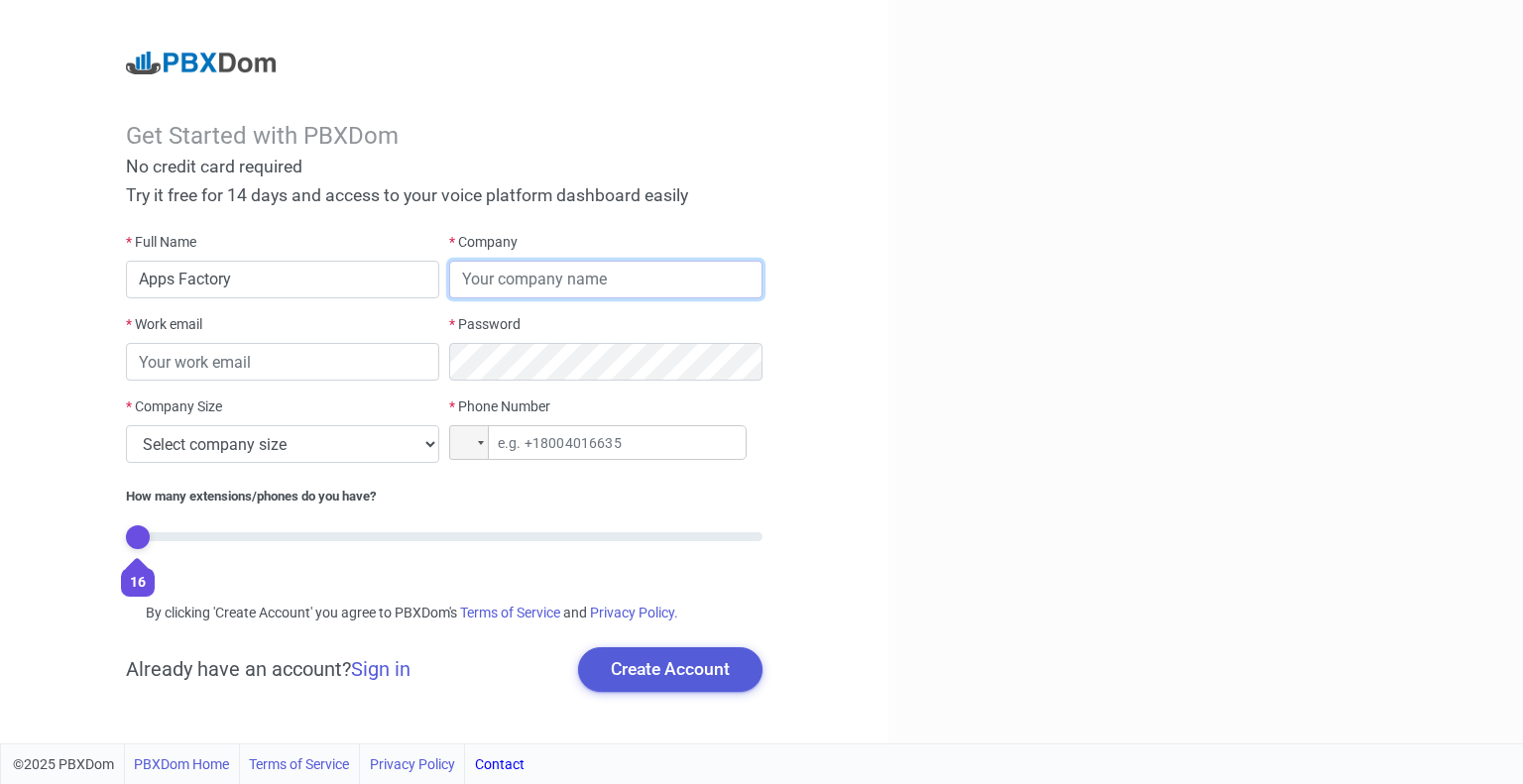 click at bounding box center [606, 280] 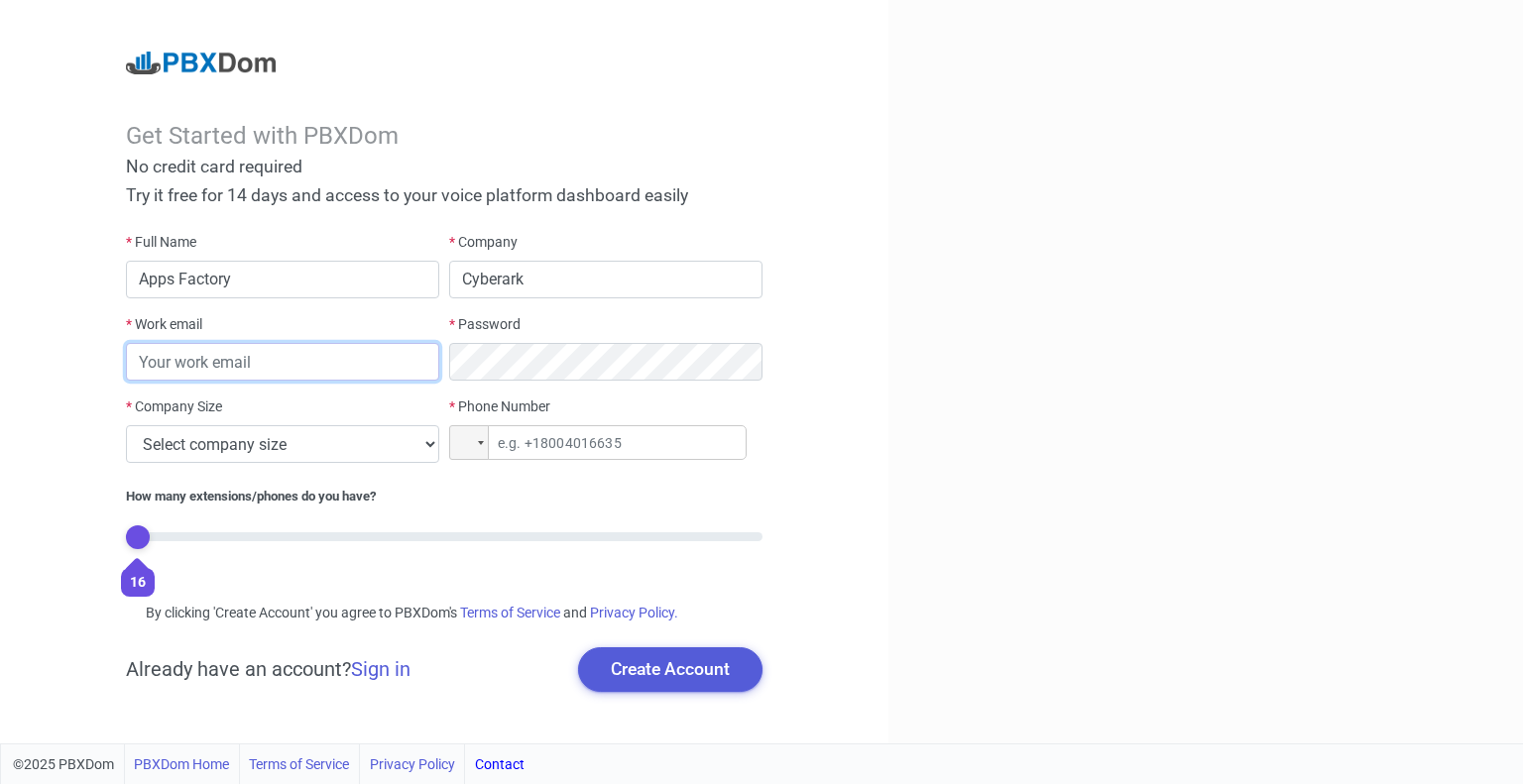 click at bounding box center (283, 362) 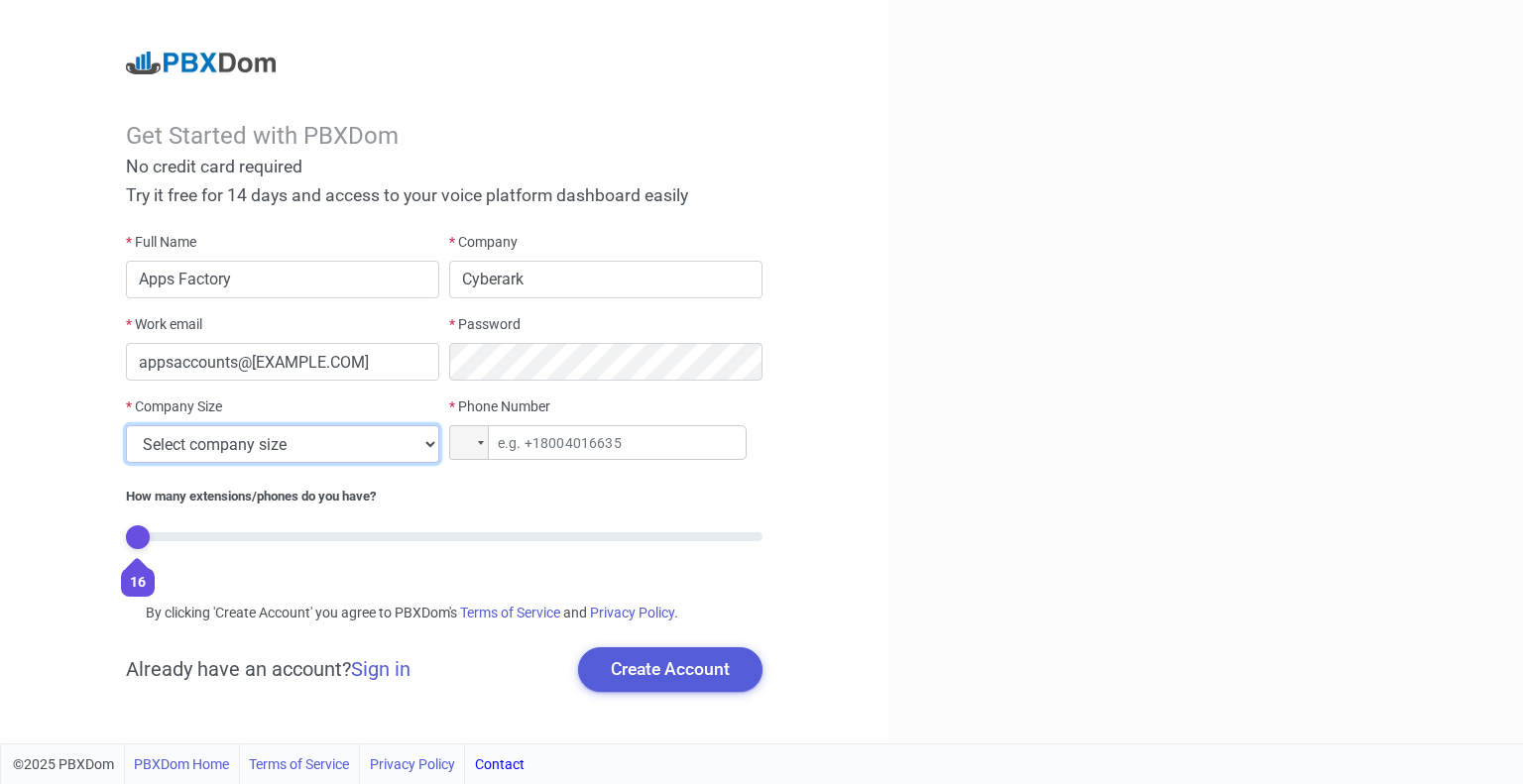 click on "Select company size  1 - 9  employees 10 - 49  employees 50 - 199  employees 200 - 499  employees 500 - 999  employees 1000+  employees" at bounding box center [283, 444] 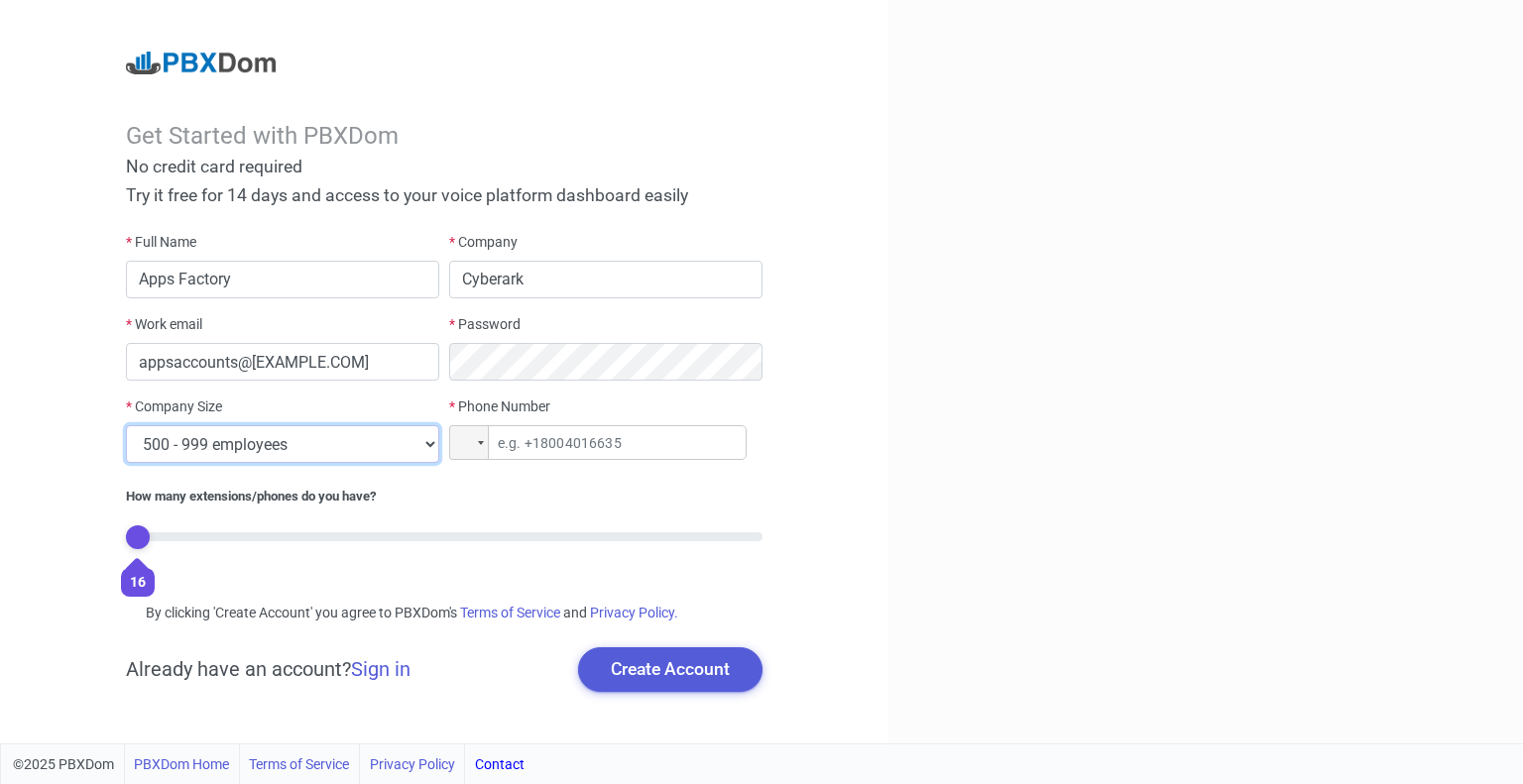 click on "Select company size  1 - 9  employees 10 - 49  employees 50 - 199  employees 200 - 499  employees 500 - 999  employees 1000+  employees" at bounding box center (283, 444) 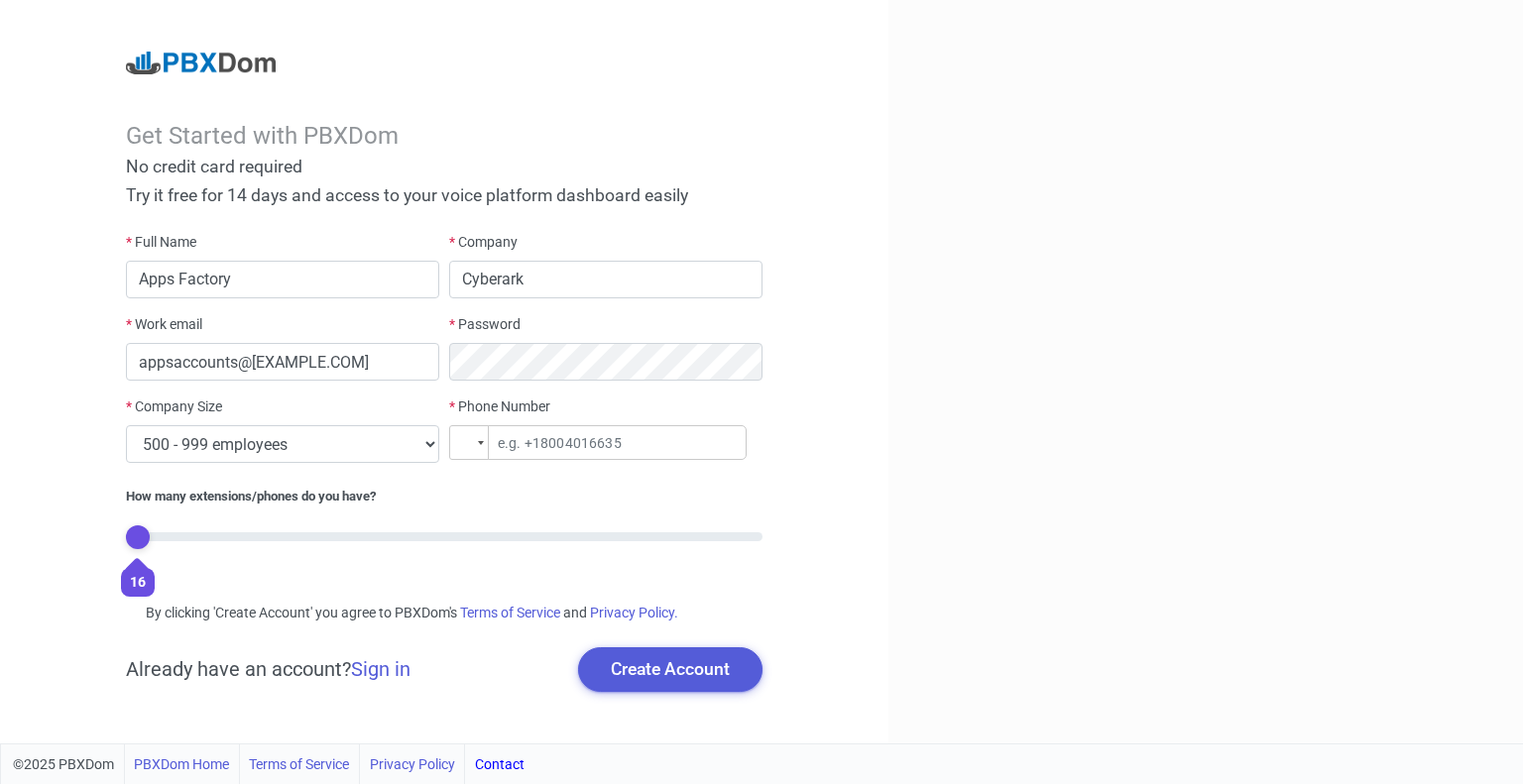 click at bounding box center (469, 442) 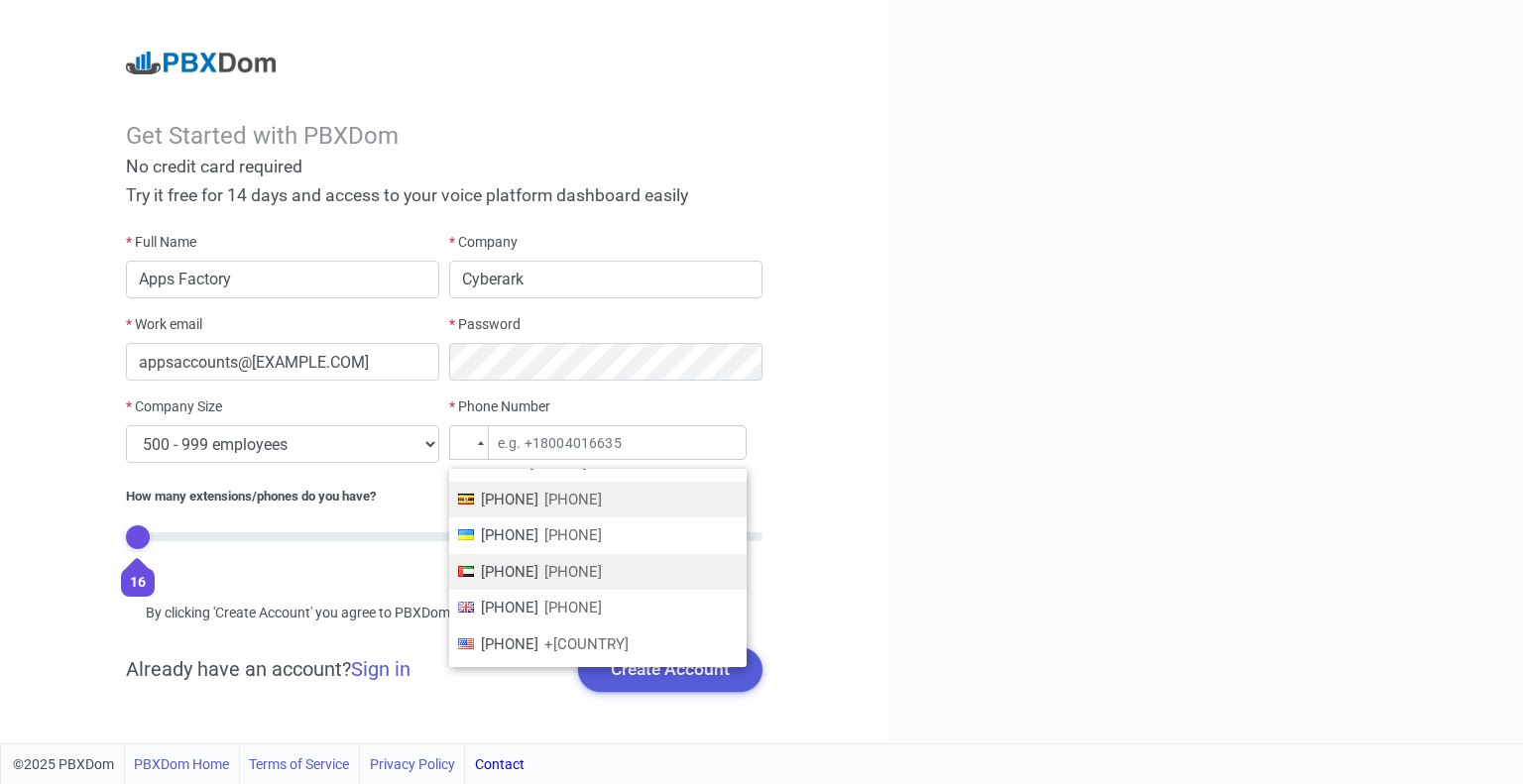 scroll, scrollTop: 7115, scrollLeft: 0, axis: vertical 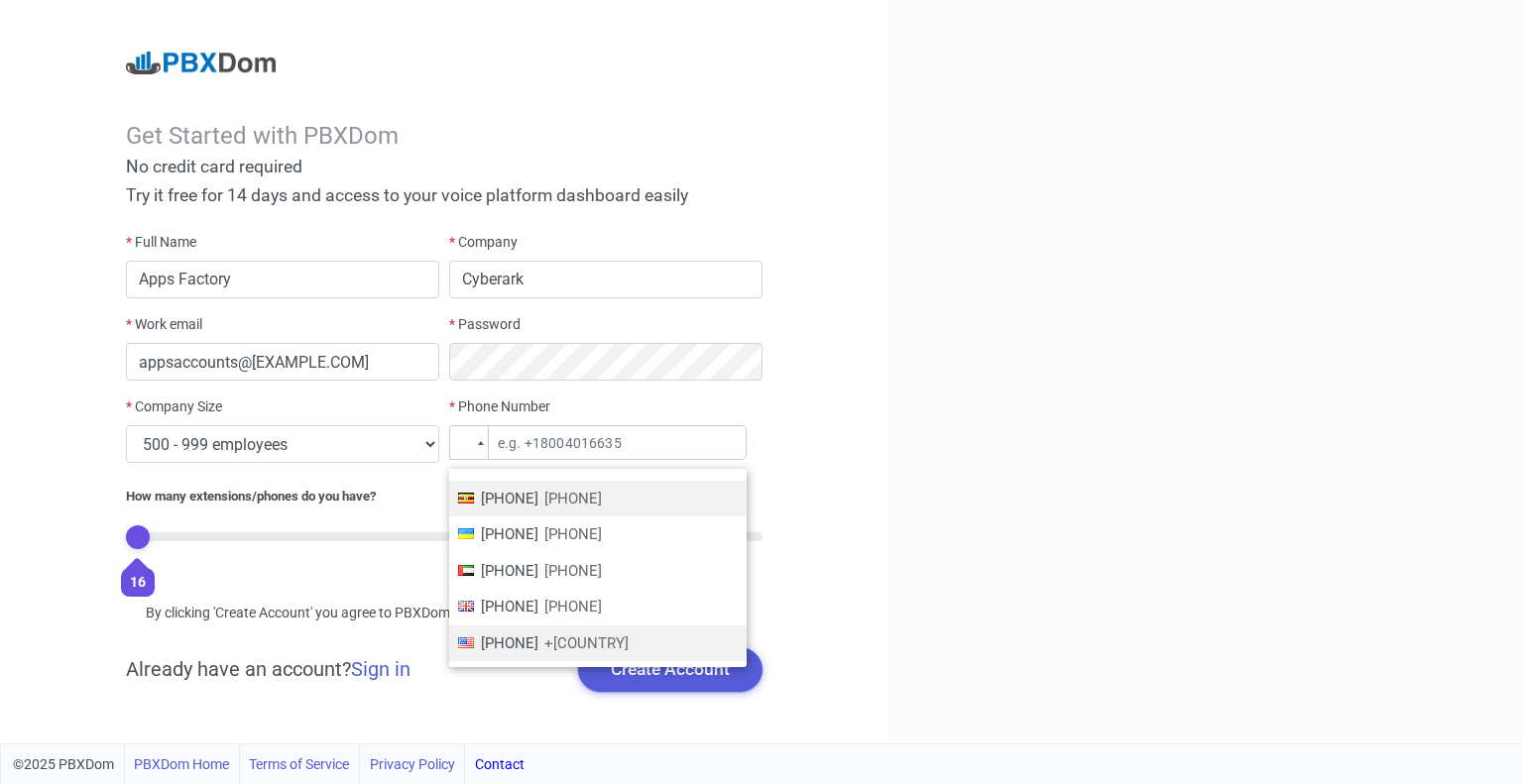 click on "[PHONE]" at bounding box center (510, 643) 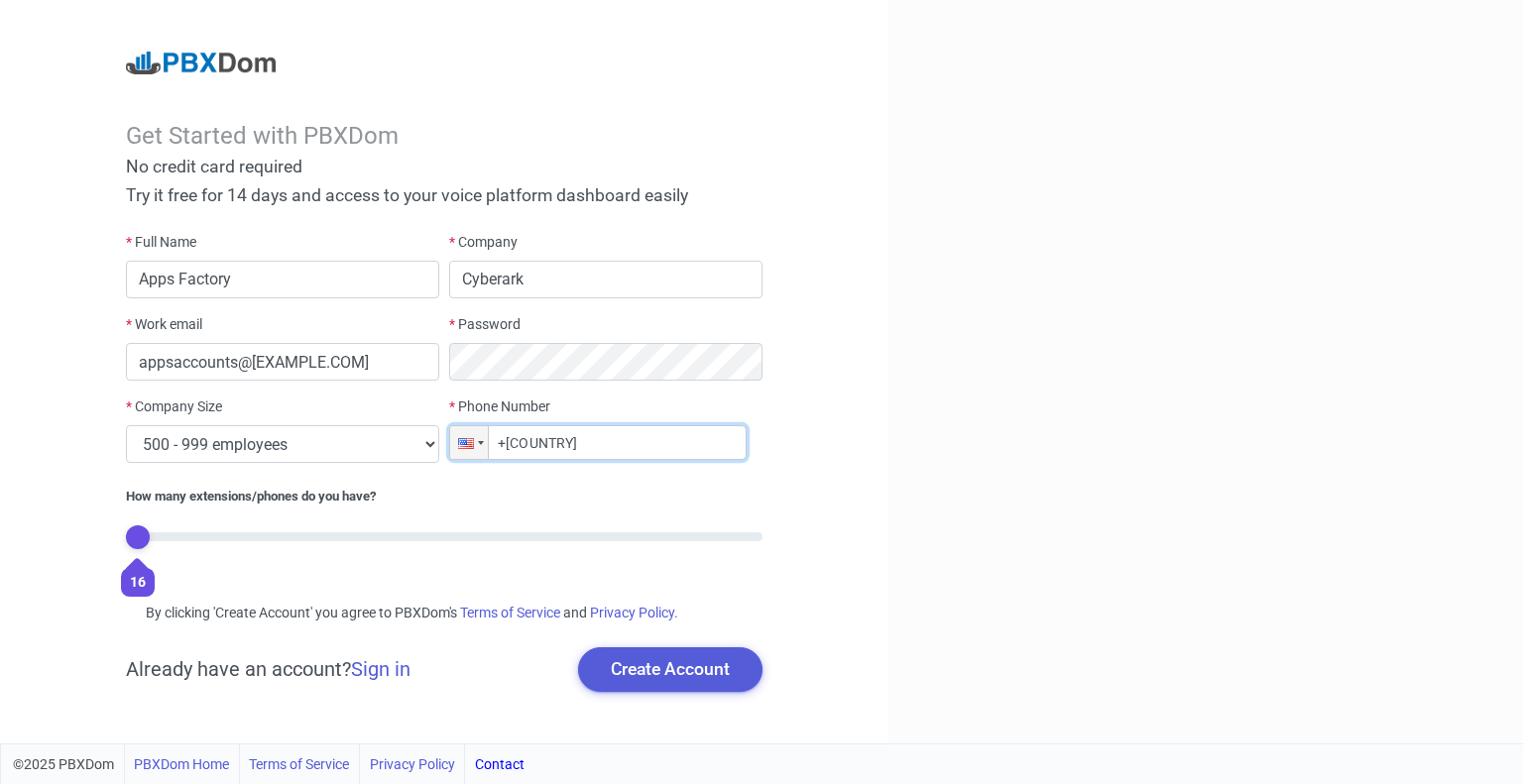 click on "+[COUNTRY]" at bounding box center (598, 442) 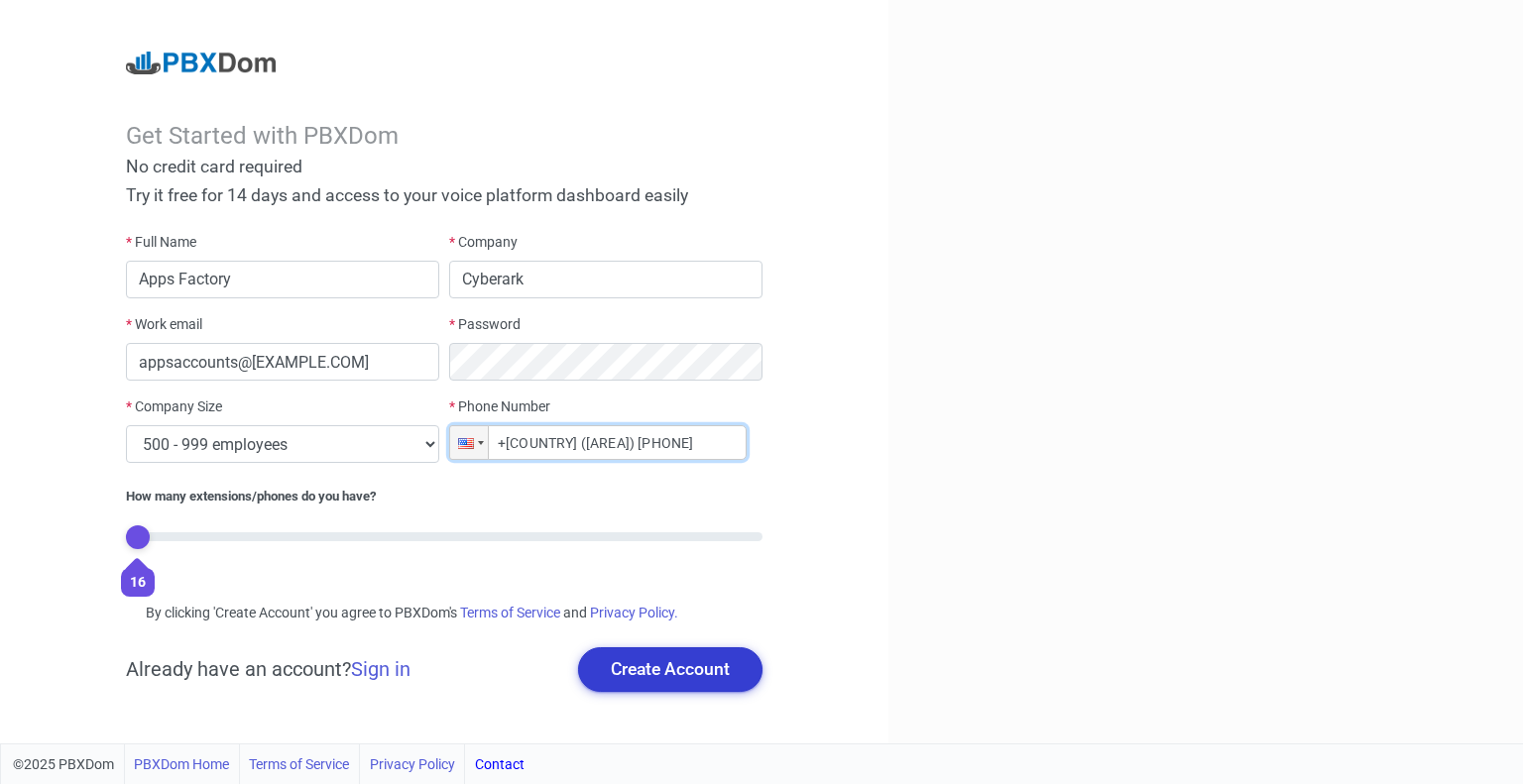 type on "+[COUNTRY] ([AREA]) [PHONE]" 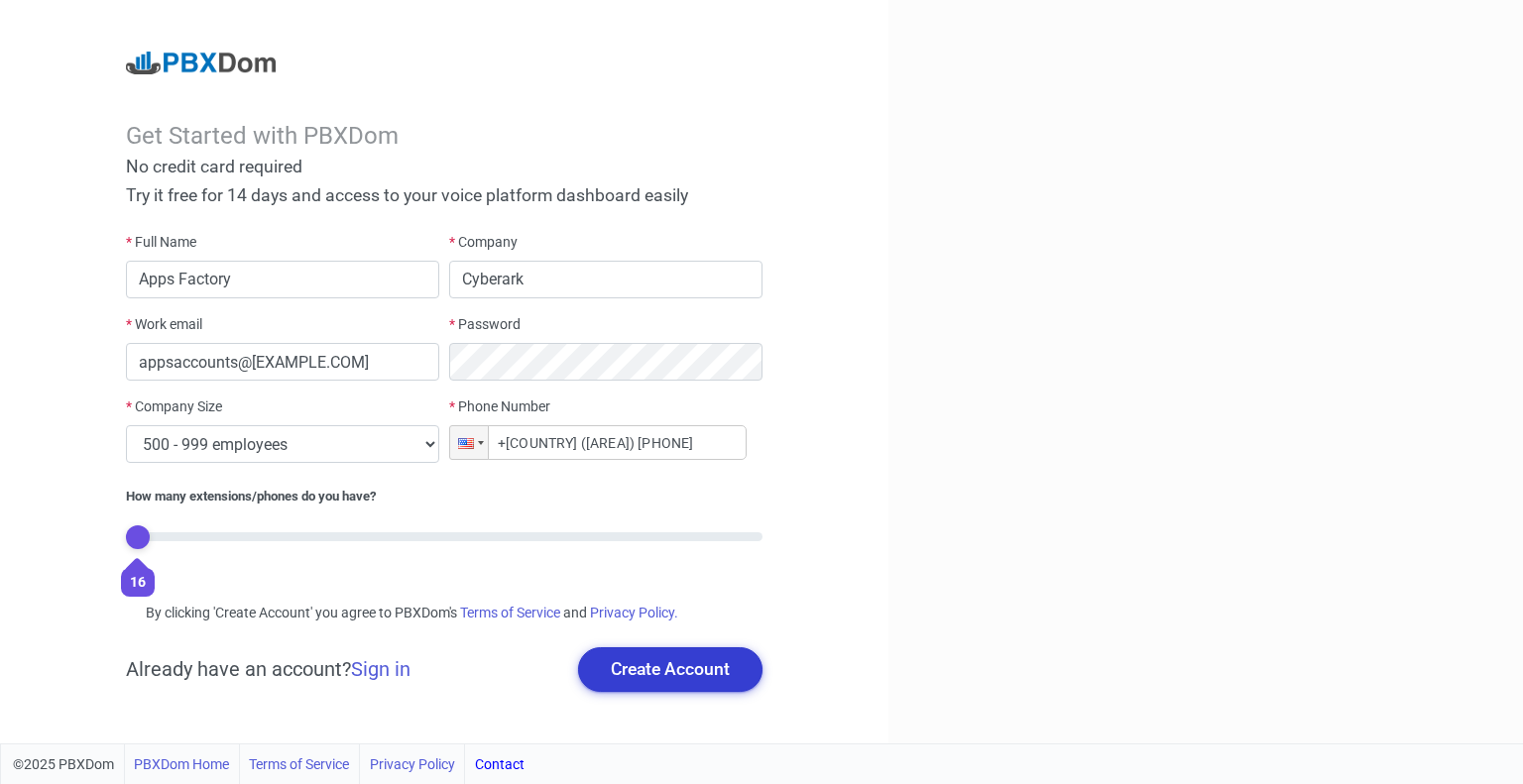 click on "Create Account" at bounding box center (670, 669) 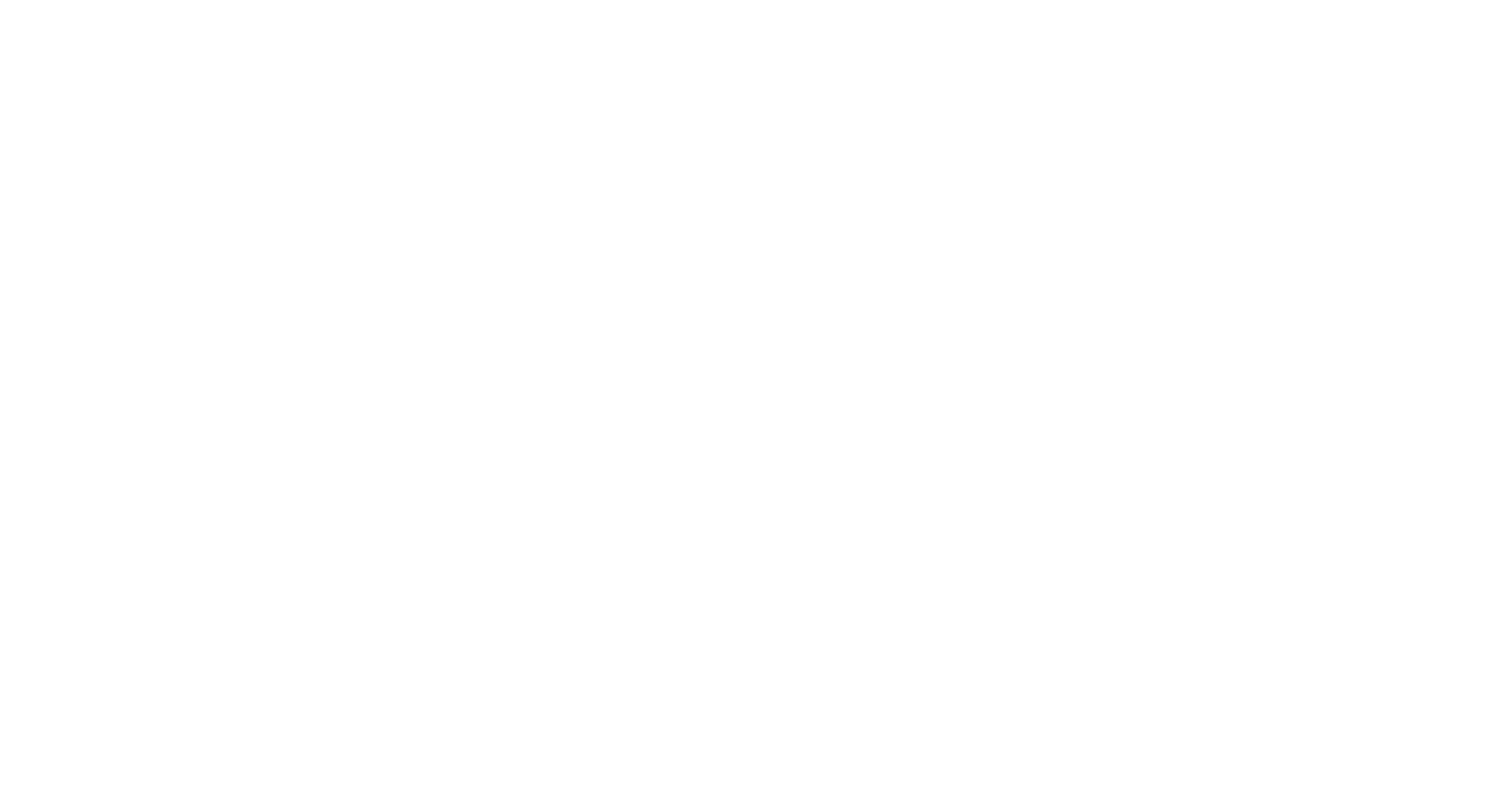 scroll, scrollTop: 0, scrollLeft: 0, axis: both 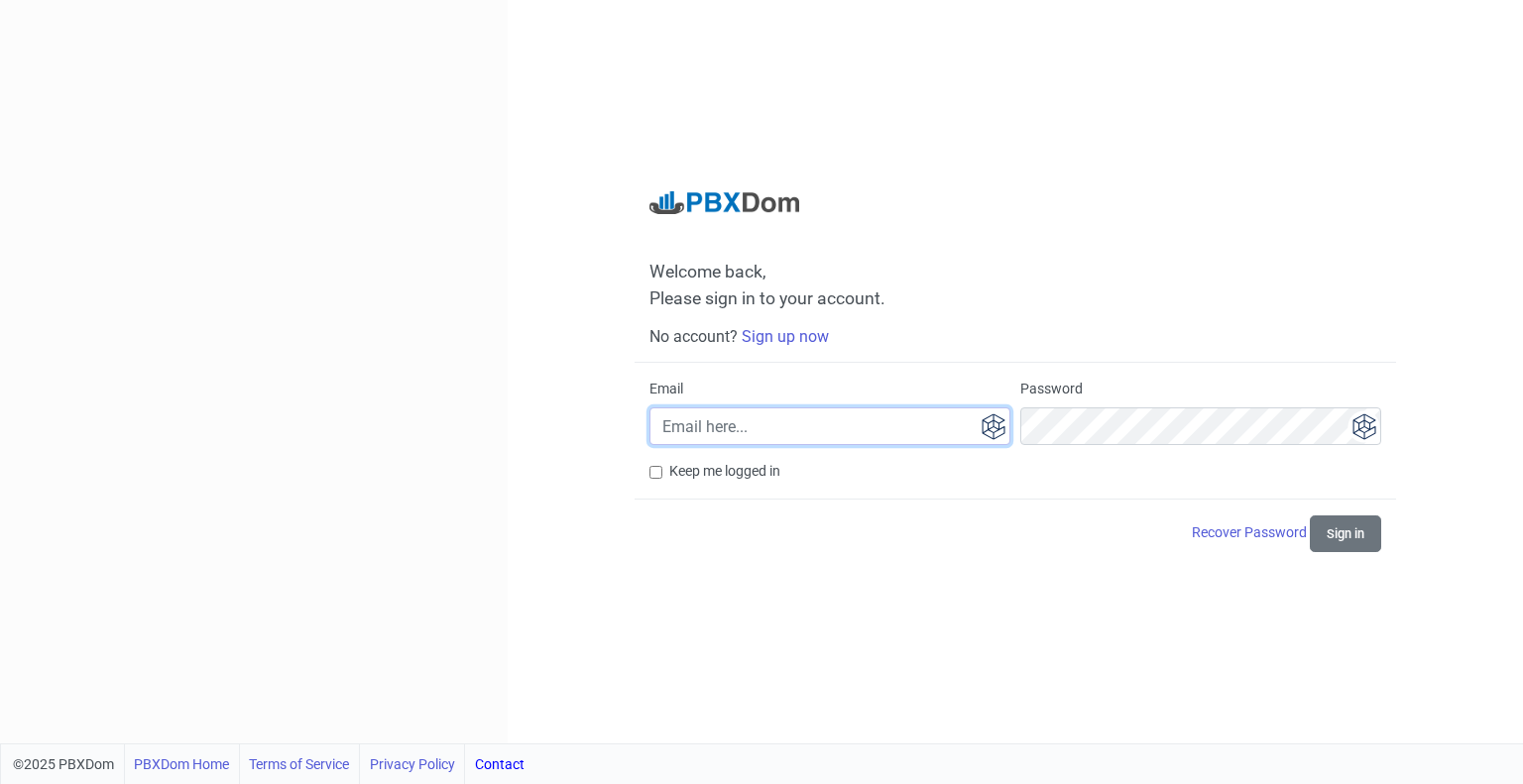 click on "Email" at bounding box center [830, 426] 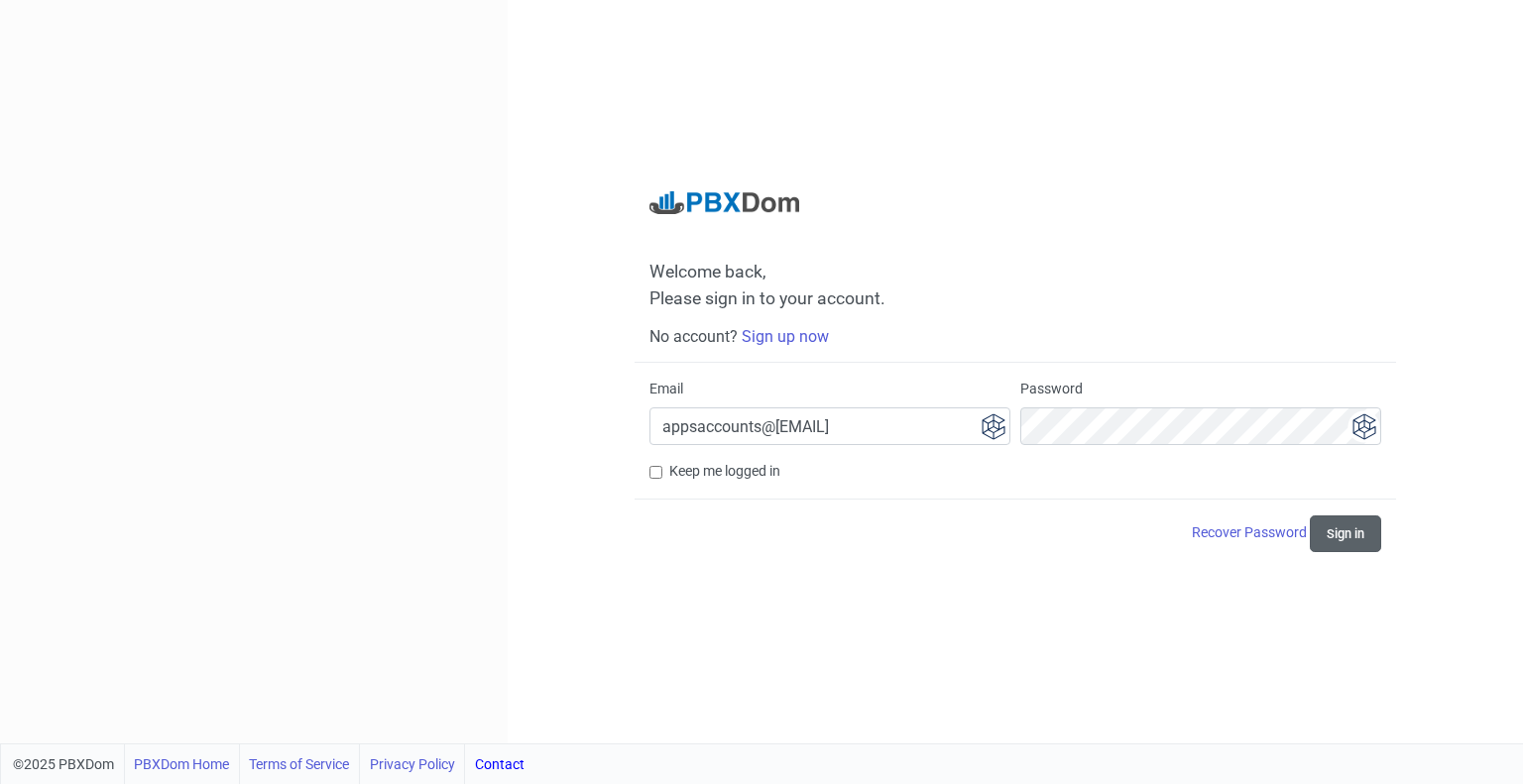 click on "Sign in" at bounding box center [1346, 533] 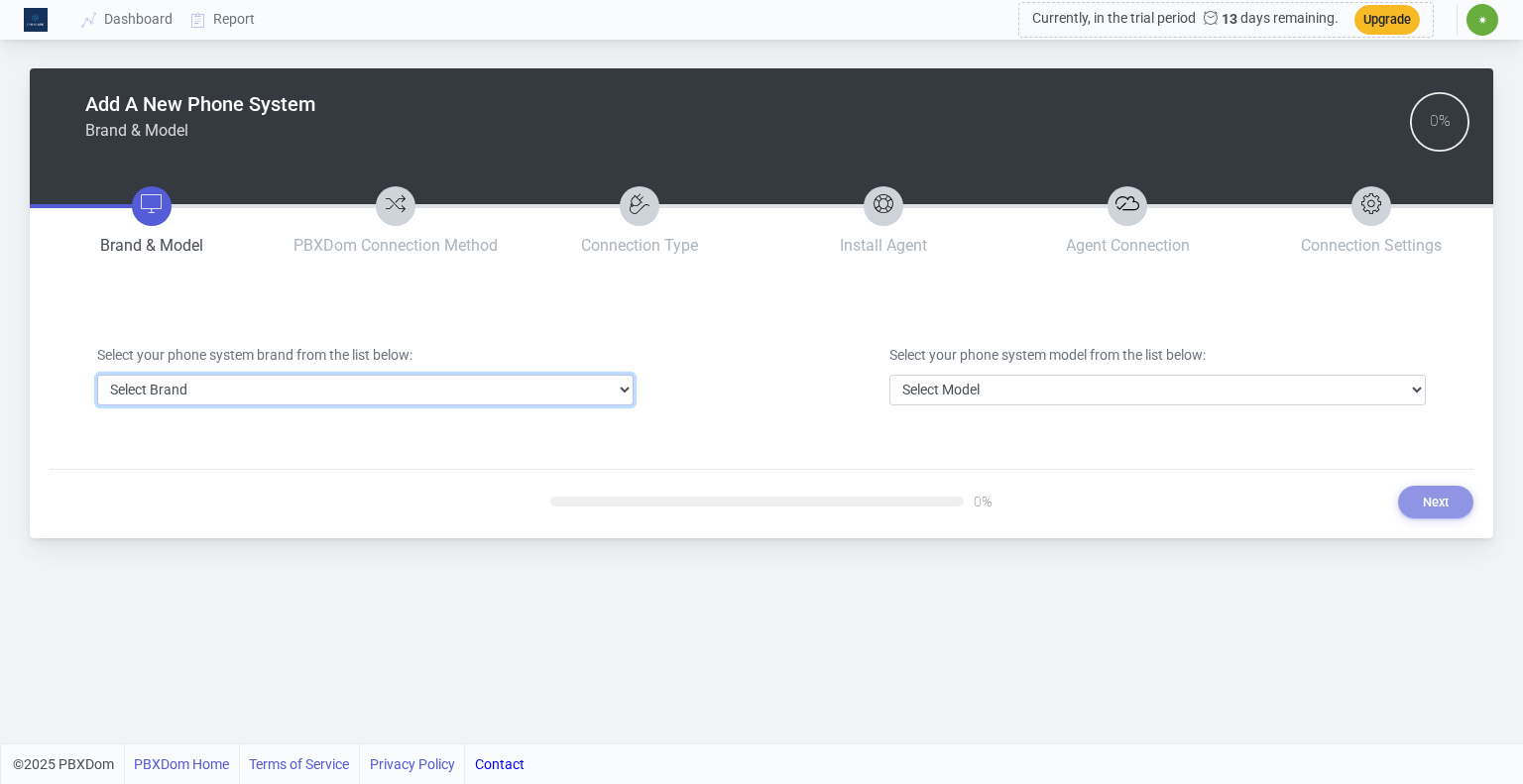 click on "Select Brand 3CX Avaya Cisco FreePBX/Asterisk Mitel Panasonic Yeastar" at bounding box center (365, 390) 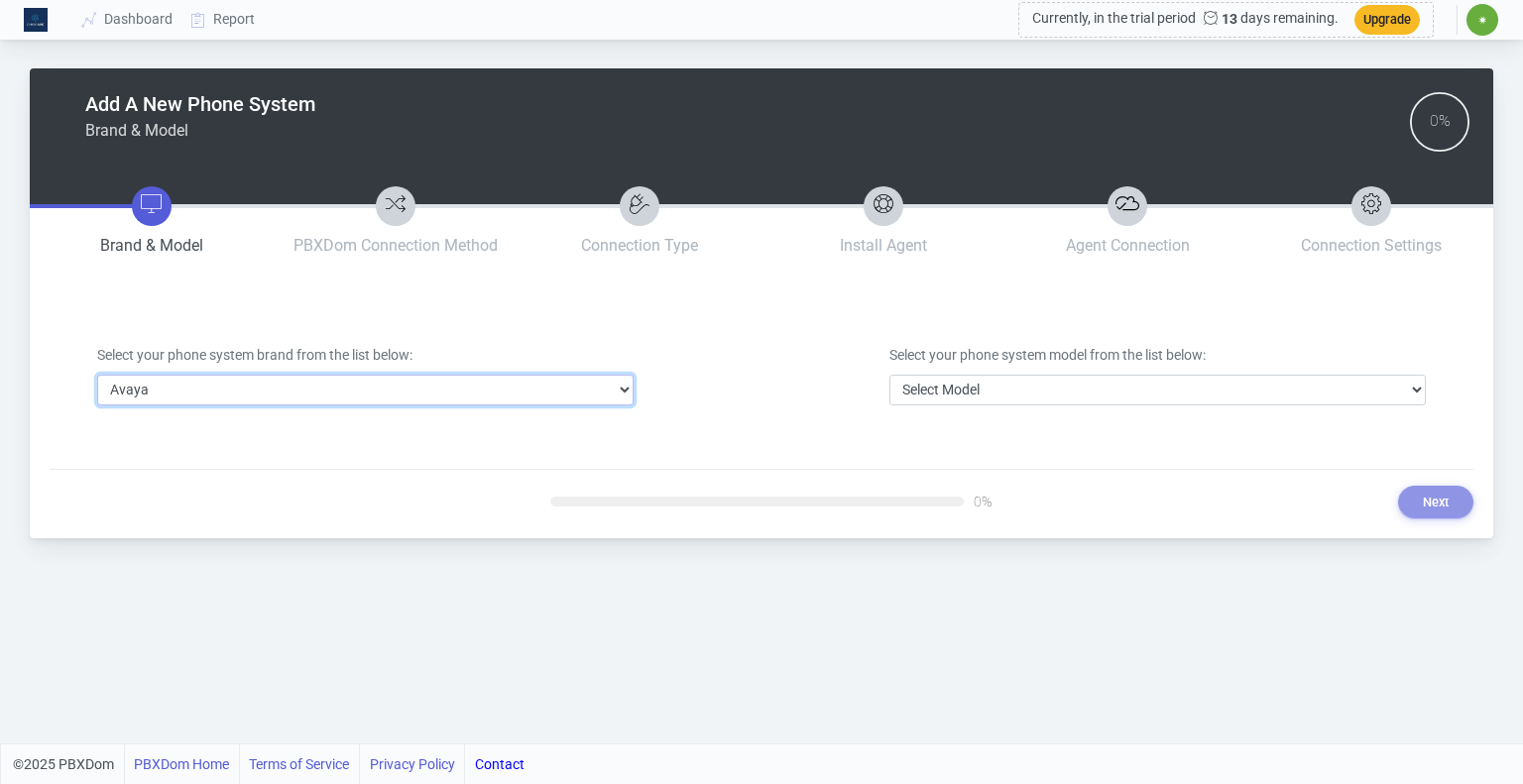click on "Select Brand 3CX Avaya Cisco FreePBX/Asterisk Mitel Panasonic Yeastar" at bounding box center [365, 390] 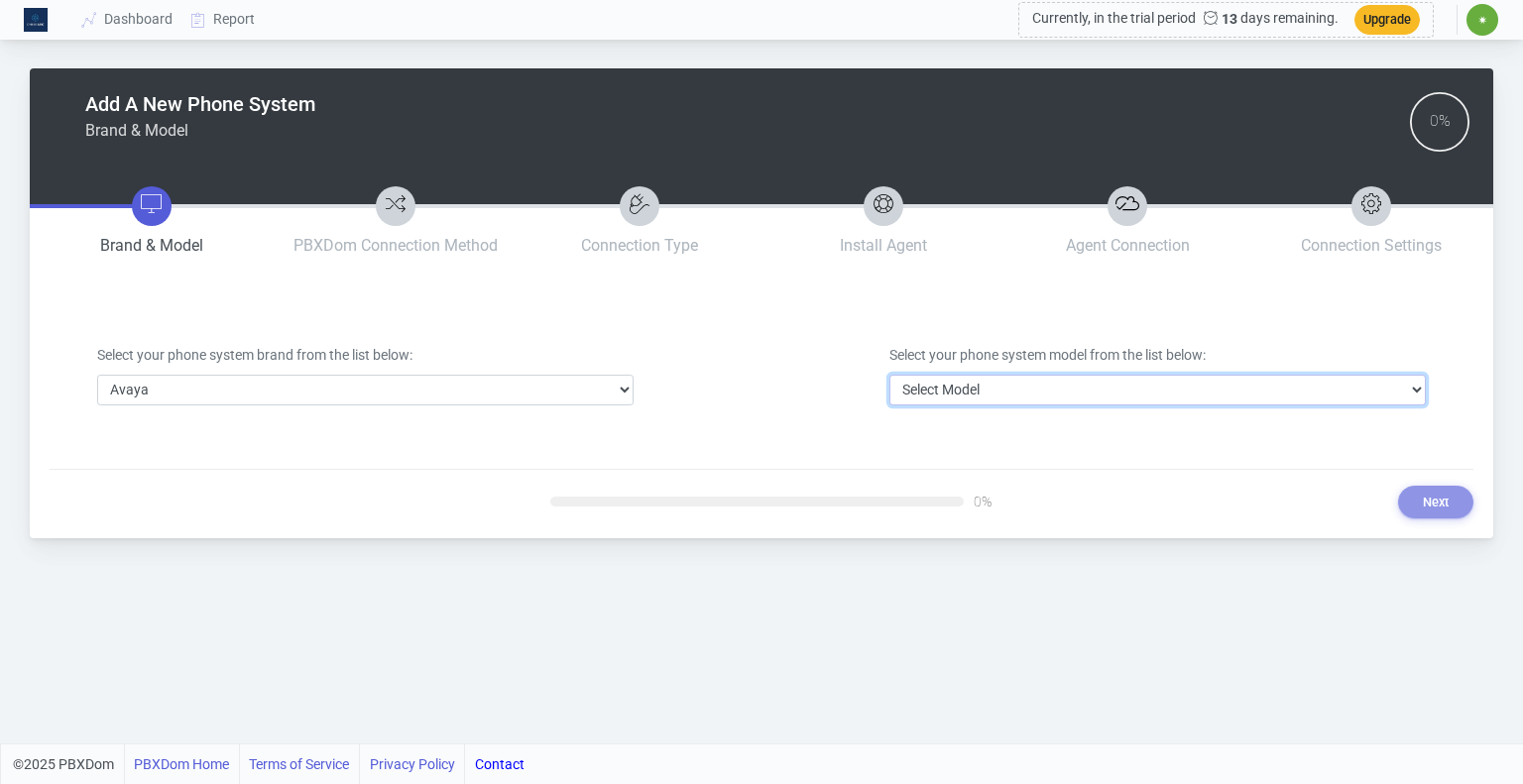 click on "Select Model Avaya Aura Communication Manager Avaya IP Office 500/Server Edition" at bounding box center (1157, 390) 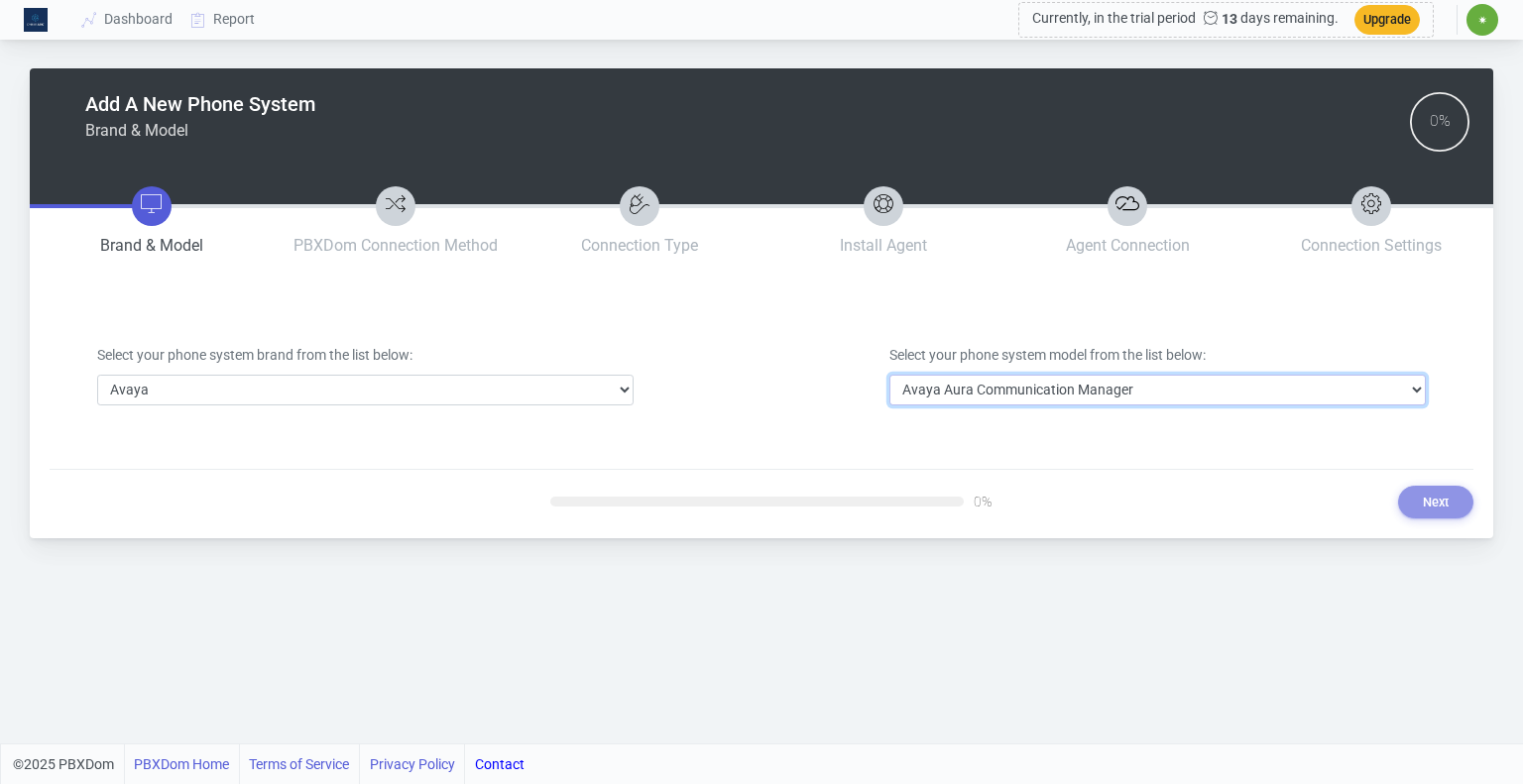 click on "Select Model Avaya Aura Communication Manager Avaya IP Office 500/Server Edition" at bounding box center (1157, 390) 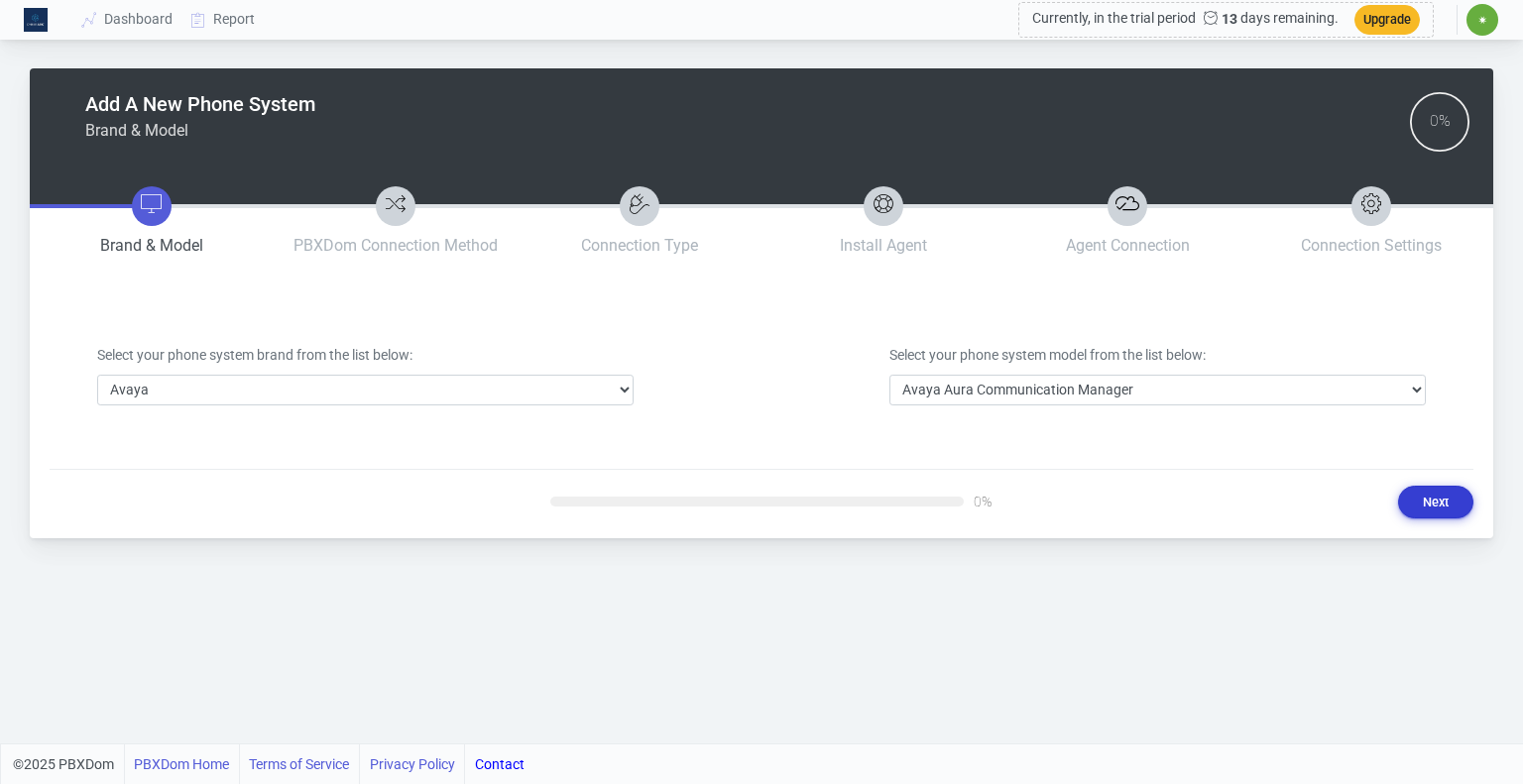 click on "Next" at bounding box center (1436, 502) 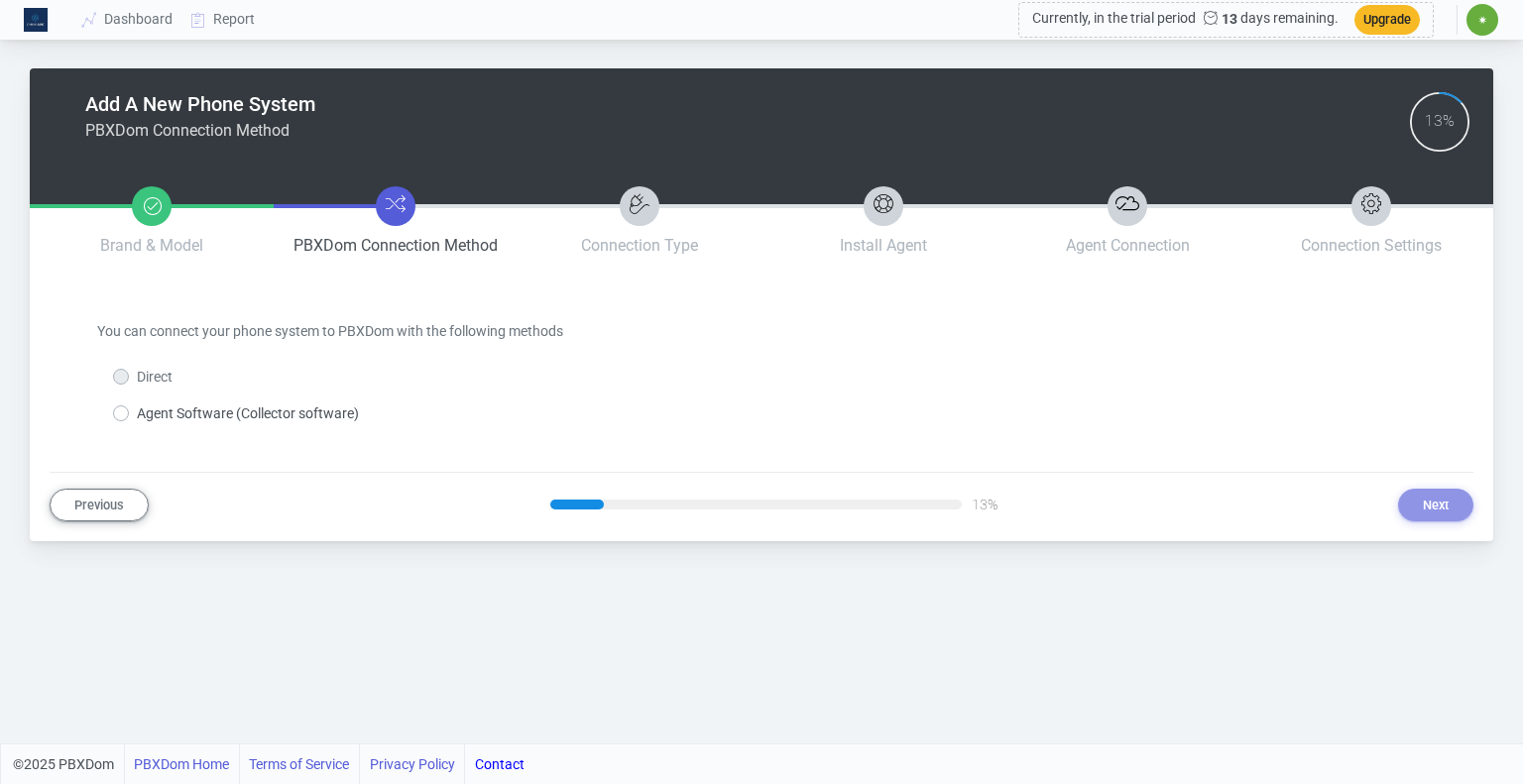 click on "Direct" at bounding box center [143, 377] 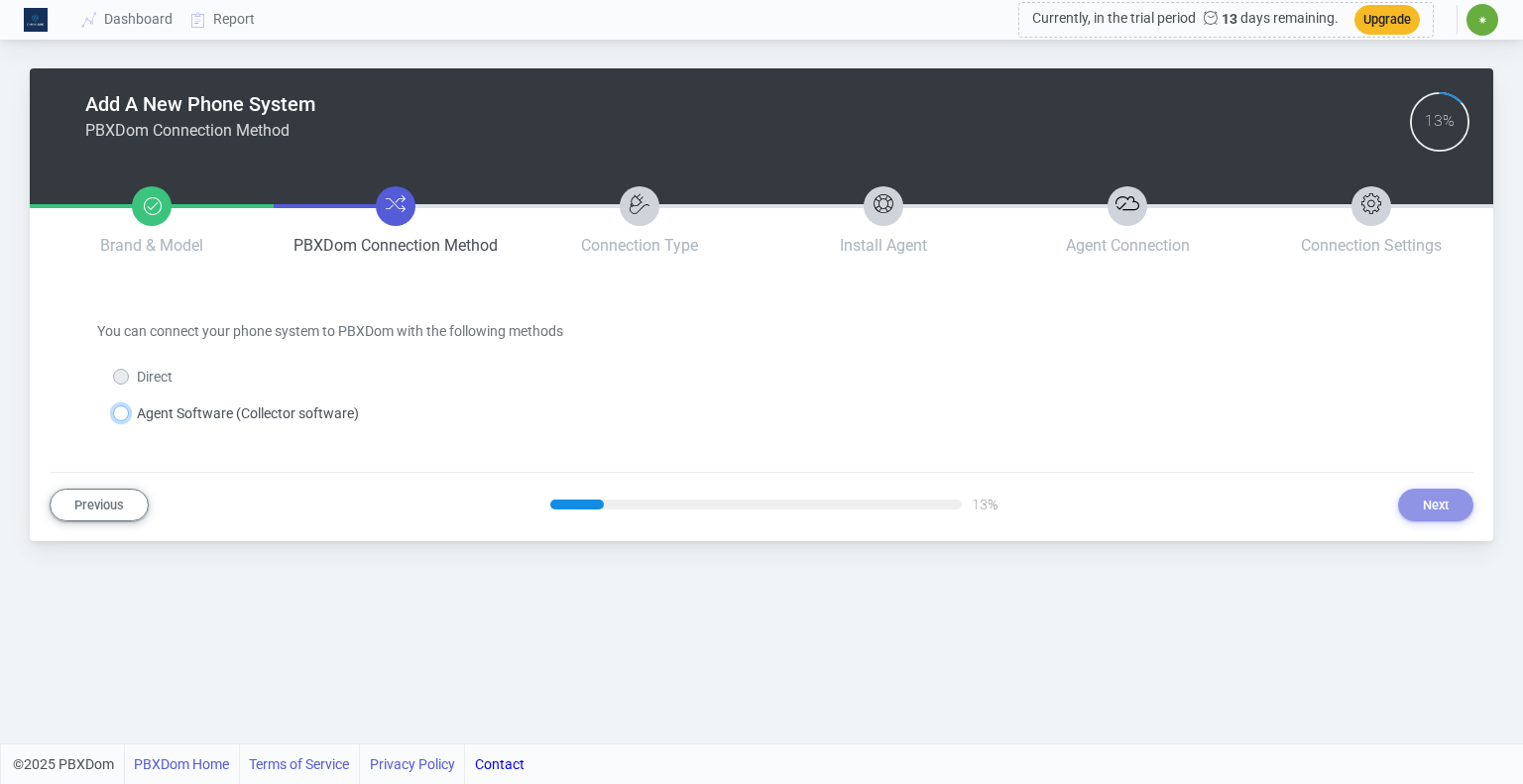 click on "Agent Software (Collector software)" at bounding box center (143, 409) 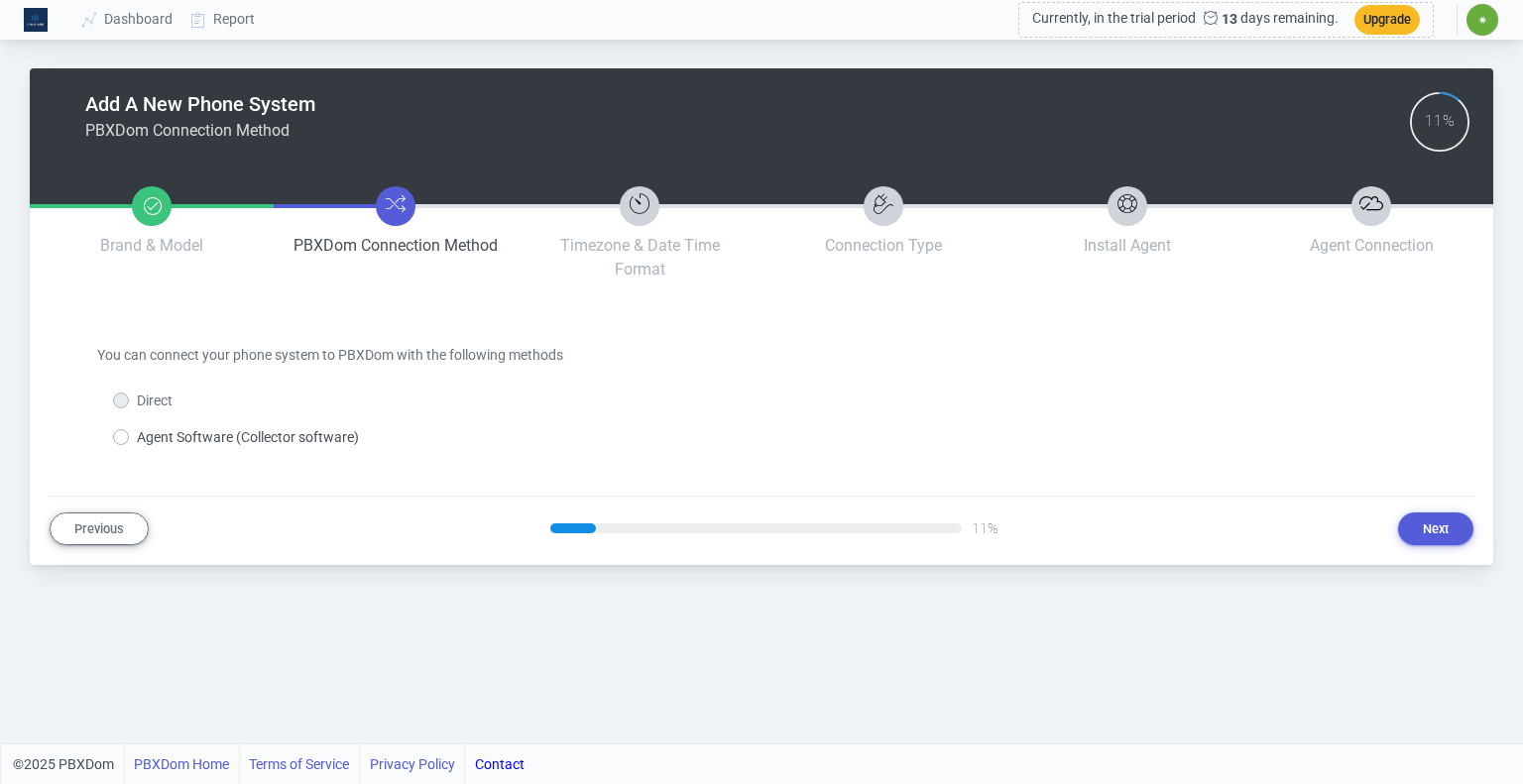 click on "Direct" at bounding box center [155, 400] 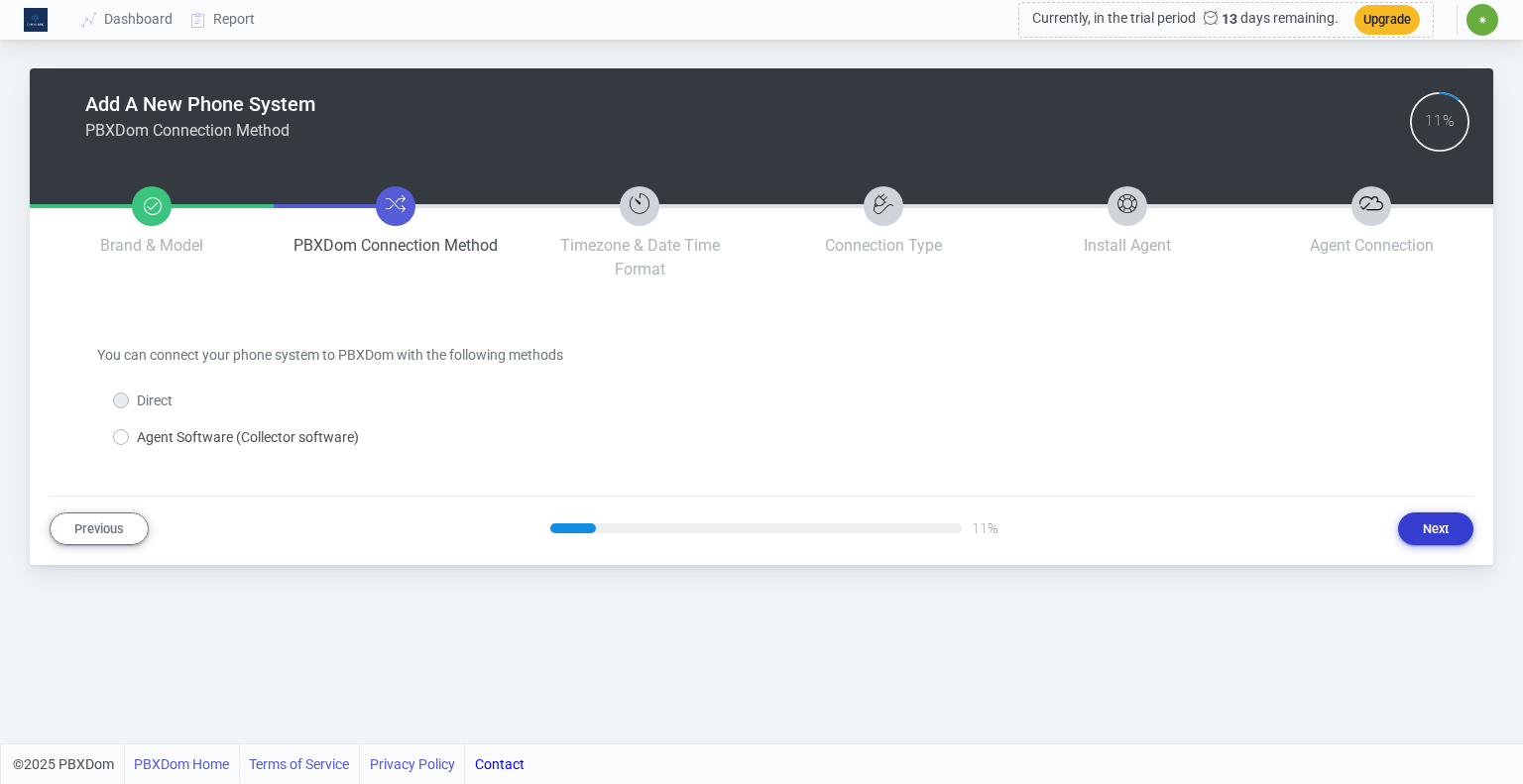 click on "Next" at bounding box center [1436, 528] 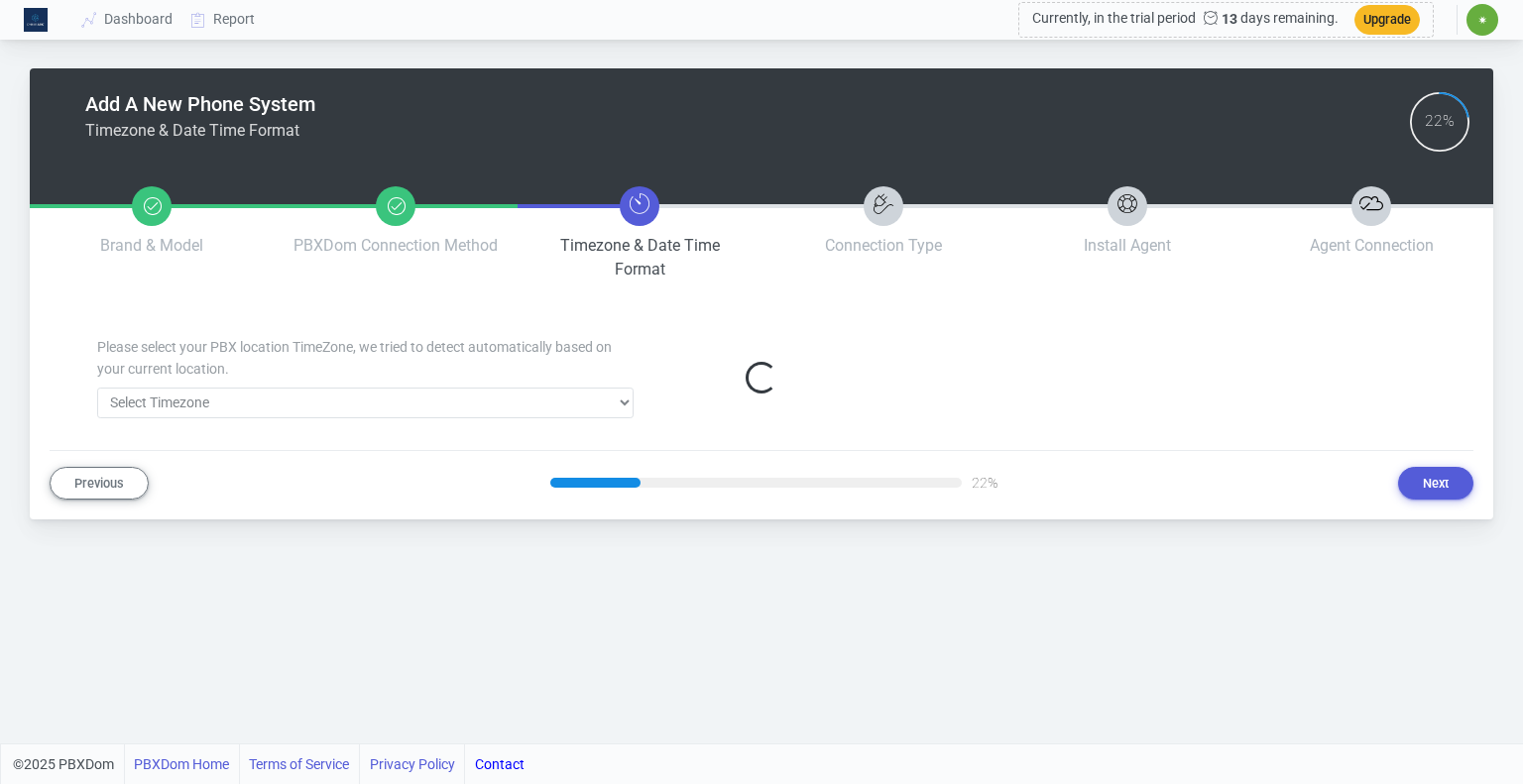select on "195" 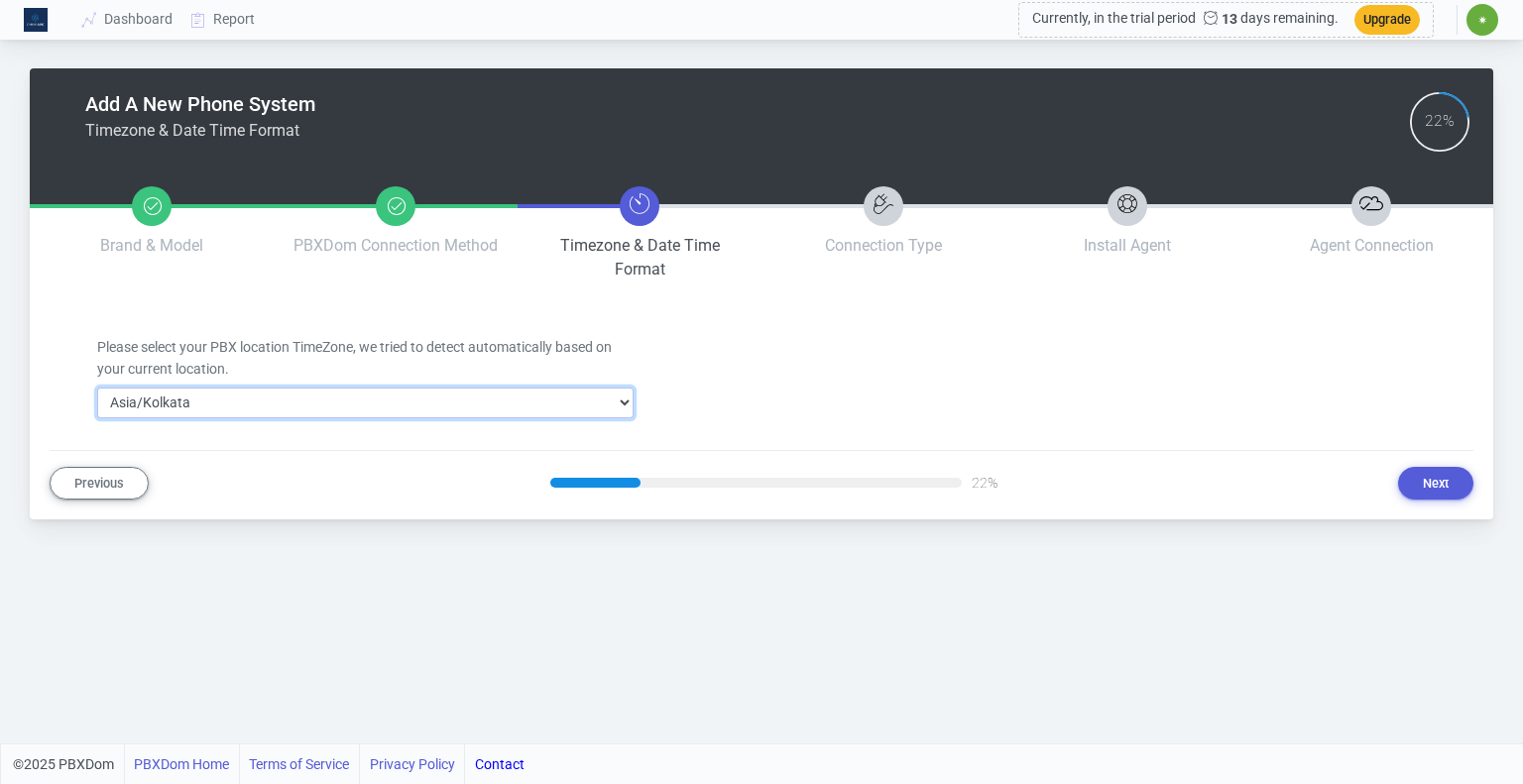 click on "Select Timezone Africa/Abidjan Africa/Accra Africa/Addis_Ababa Africa/Algiers Africa/Asmara Africa/Bamako Africa/Bangui Africa/Banjul Africa/Bissau Africa/Blantyre Africa/Brazzaville Africa/Bujumbura Africa/Cairo Africa/Casablanca Africa/Ceuta Africa/Conakry Africa/Dakar Africa/Dar_es_Salaam Africa/Djibouti Africa/Douala Africa/El_Aaiun Africa/Freetown Africa/Gaborone Africa/Harare Africa/Johannesburg Africa/Juba Africa/Kampala Africa/Khartoum Africa/Kigali Africa/Kinshasa Africa/Lagos Africa/Libreville Africa/Lome Africa/Luanda Africa/Lubumbashi Africa/Lusaka Africa/Malabo Africa/Maputo Africa/Maseru Africa/Mbabane Africa/Mogadishu Africa/Monrovia Africa/Nairobi Africa/Ndjamena Africa/Niamey Africa/Nouakchott Africa/Ouagadougou Africa/Porto-Novo Africa/Sao_Tome Africa/Tripoli Africa/Tunis Africa/Windhoek America/Adak America/Anchorage America/Anguilla America/Antigua America/Araguaina America/Argentina/Buenos_Aires America/Argentina/Catamarca America/Argentina/Cordoba America/Argentina/Jujuy America/Aruba" at bounding box center [365, 402] 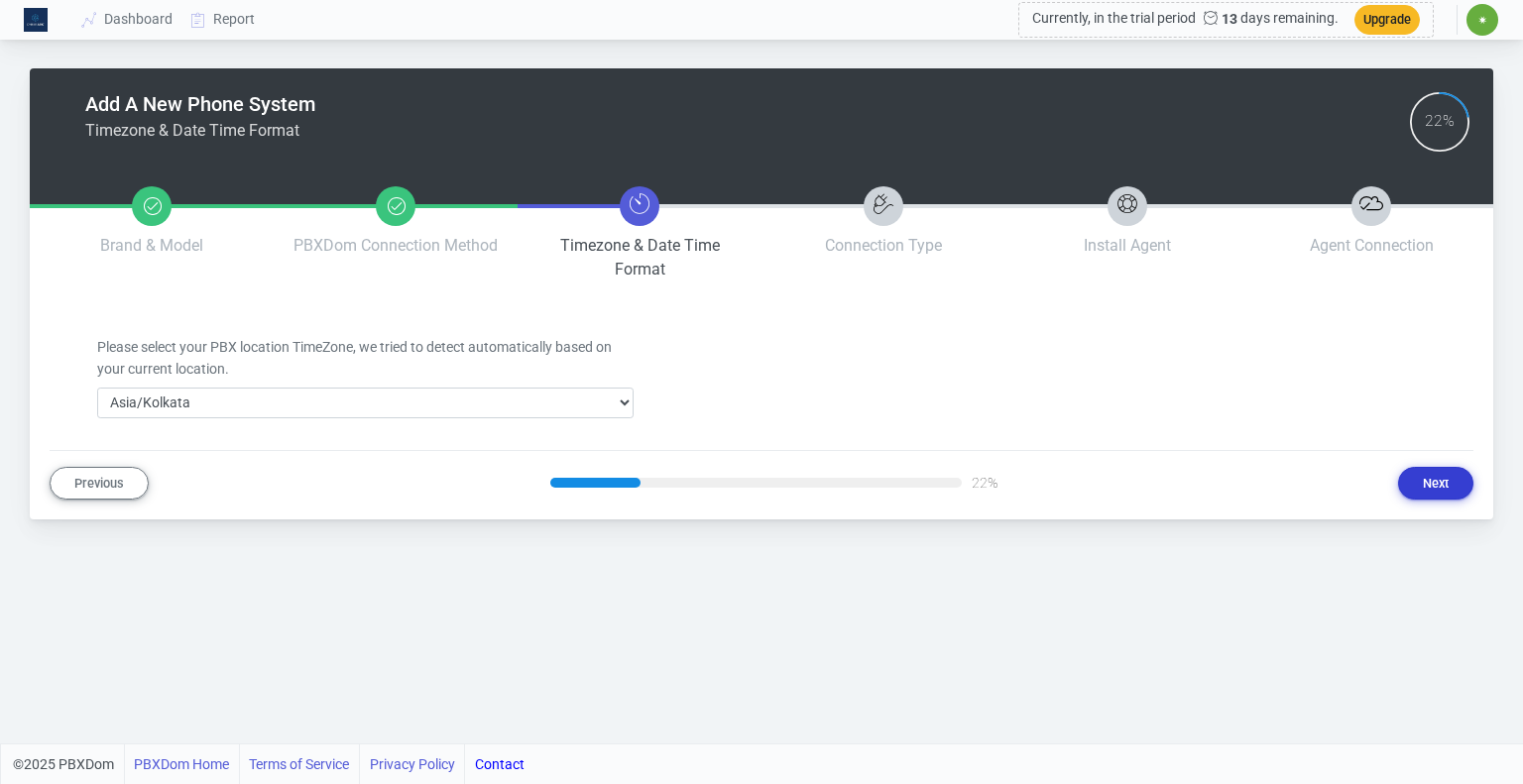 click on "Next" at bounding box center (1436, 483) 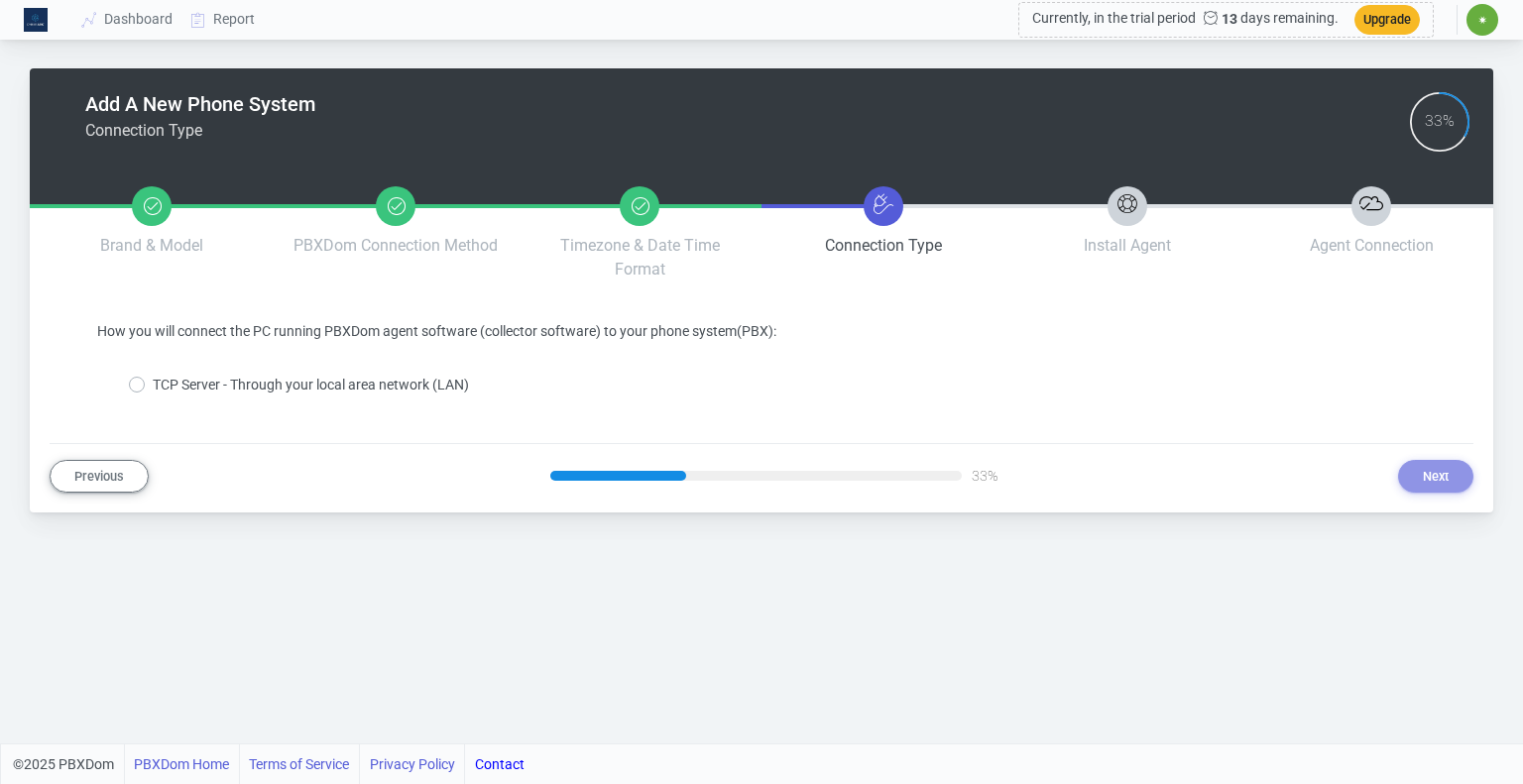 click on "TCP Server - Through your local area network (LAN)" at bounding box center (310, 385) 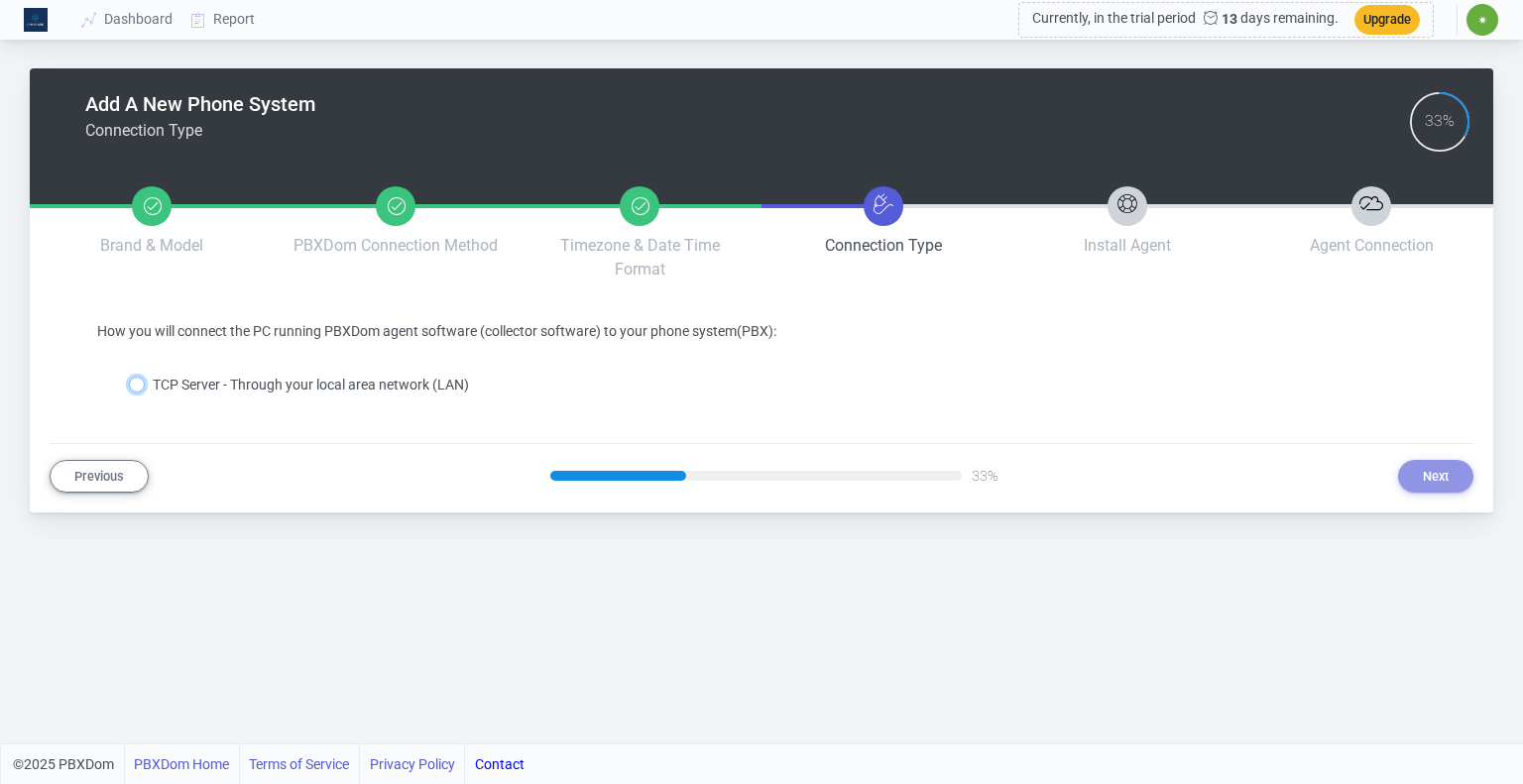 click on "TCP Server - Through your local area network (LAN)" at bounding box center (159, 381) 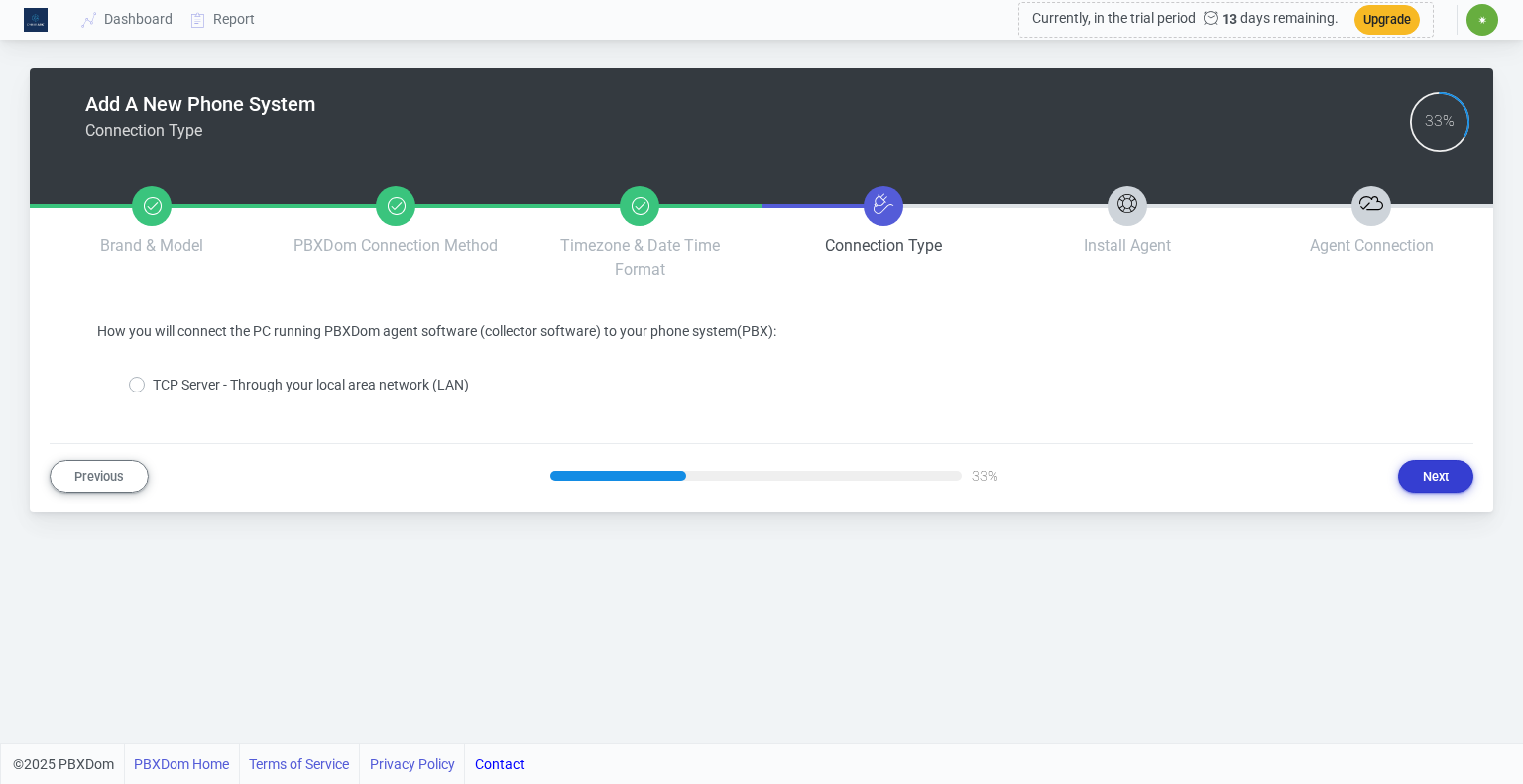 click on "Next" at bounding box center [1436, 476] 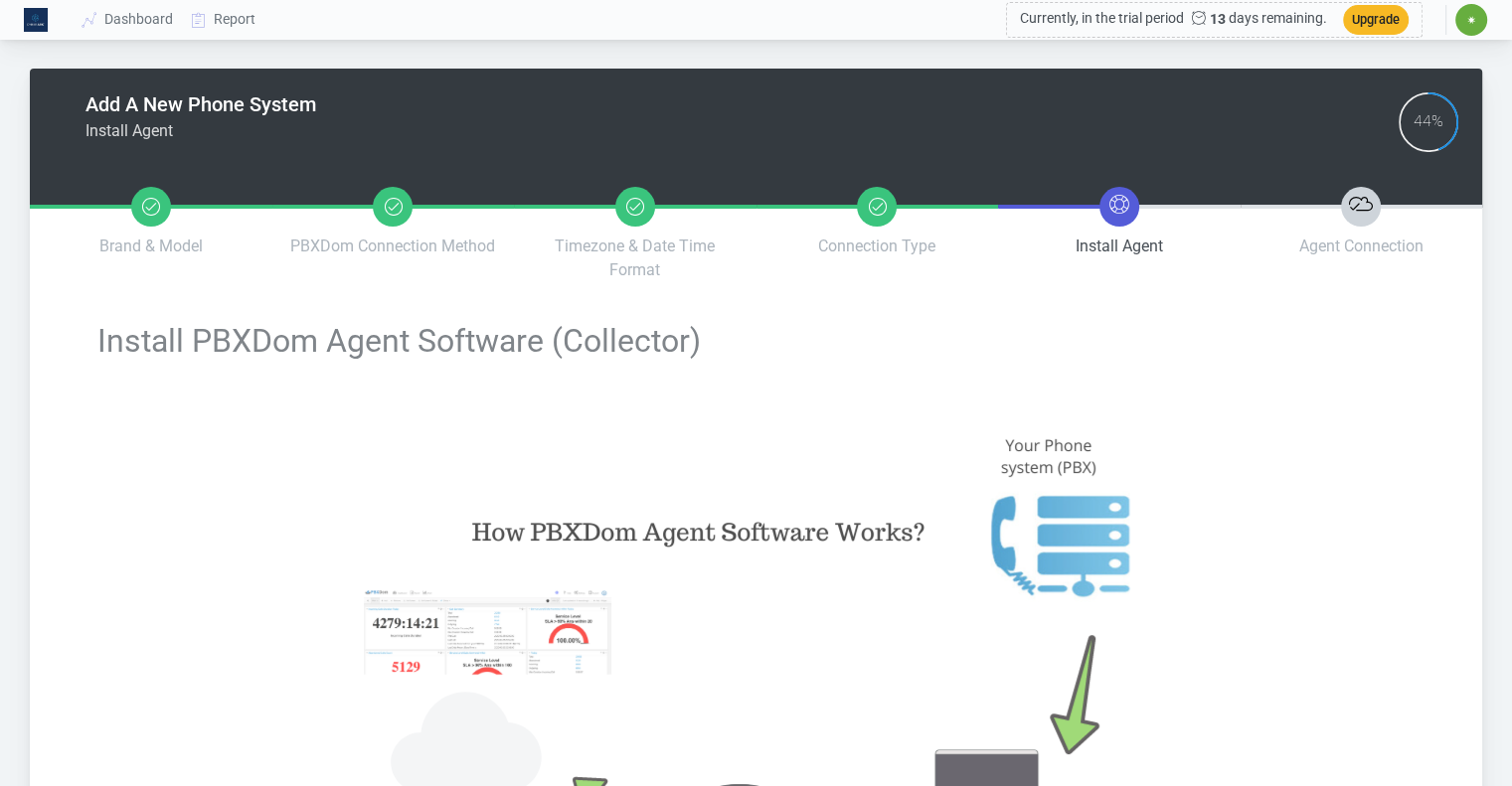 type on "a46851672d48c6b5b6899cdc900ef045cb68d6bf6eea735bbb3e9799fc03b956" 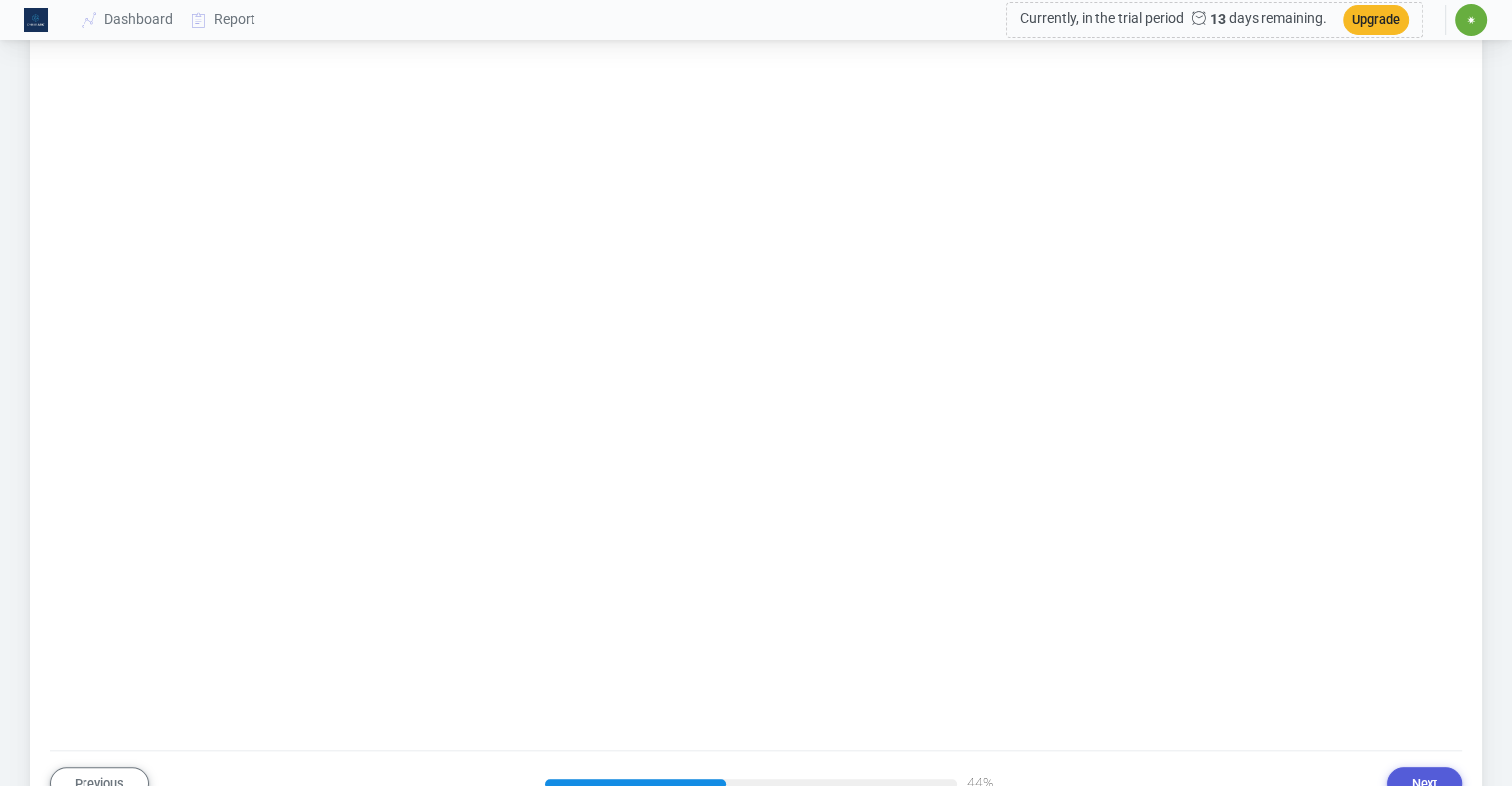 scroll, scrollTop: 1733, scrollLeft: 0, axis: vertical 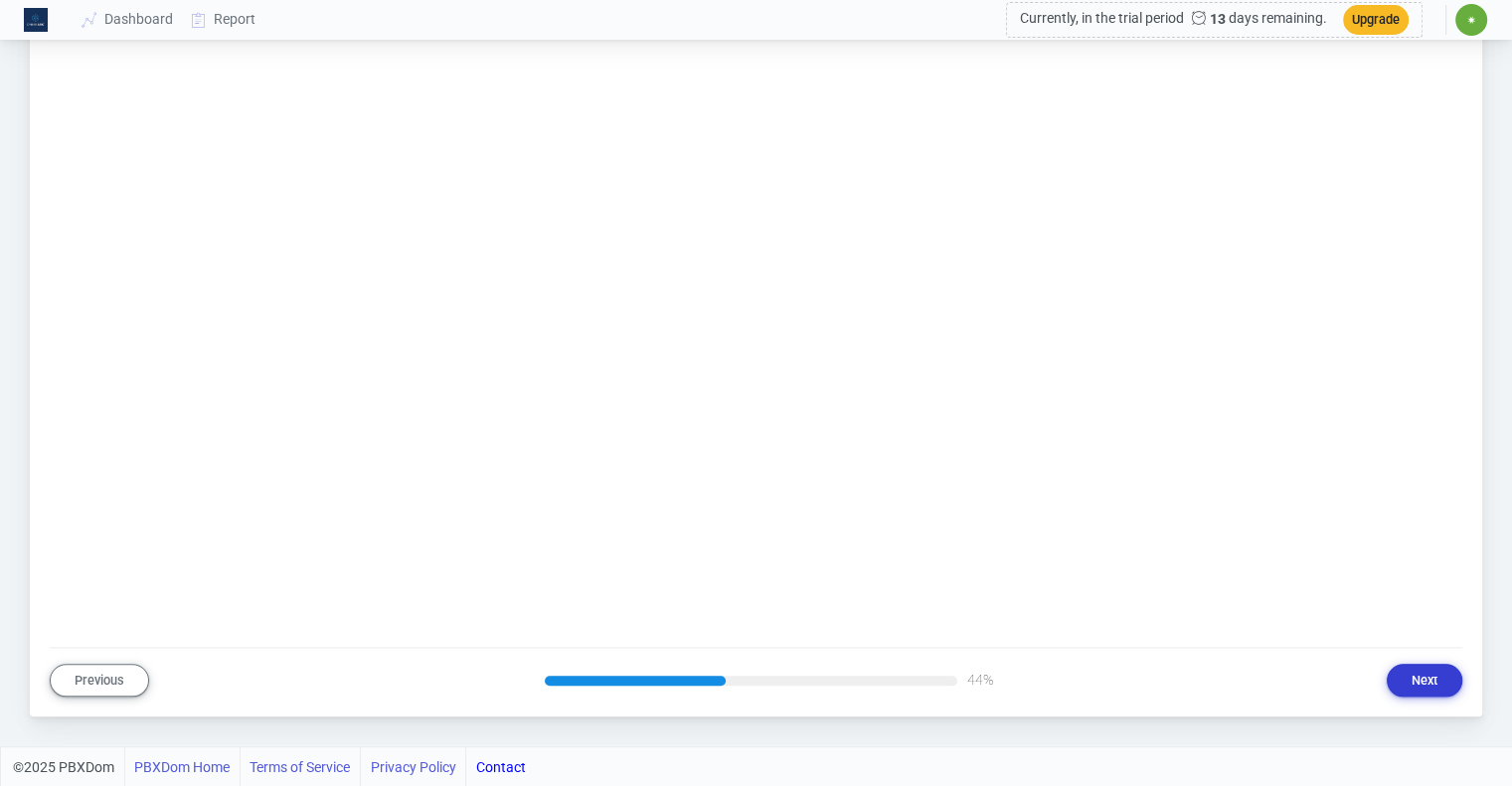 click on "Next" at bounding box center [1425, 680] 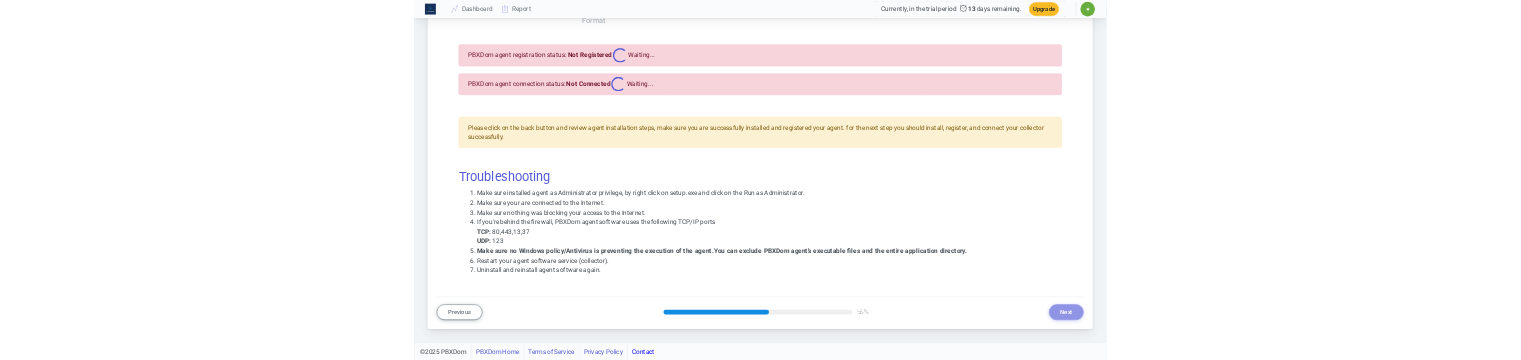 scroll, scrollTop: 0, scrollLeft: 0, axis: both 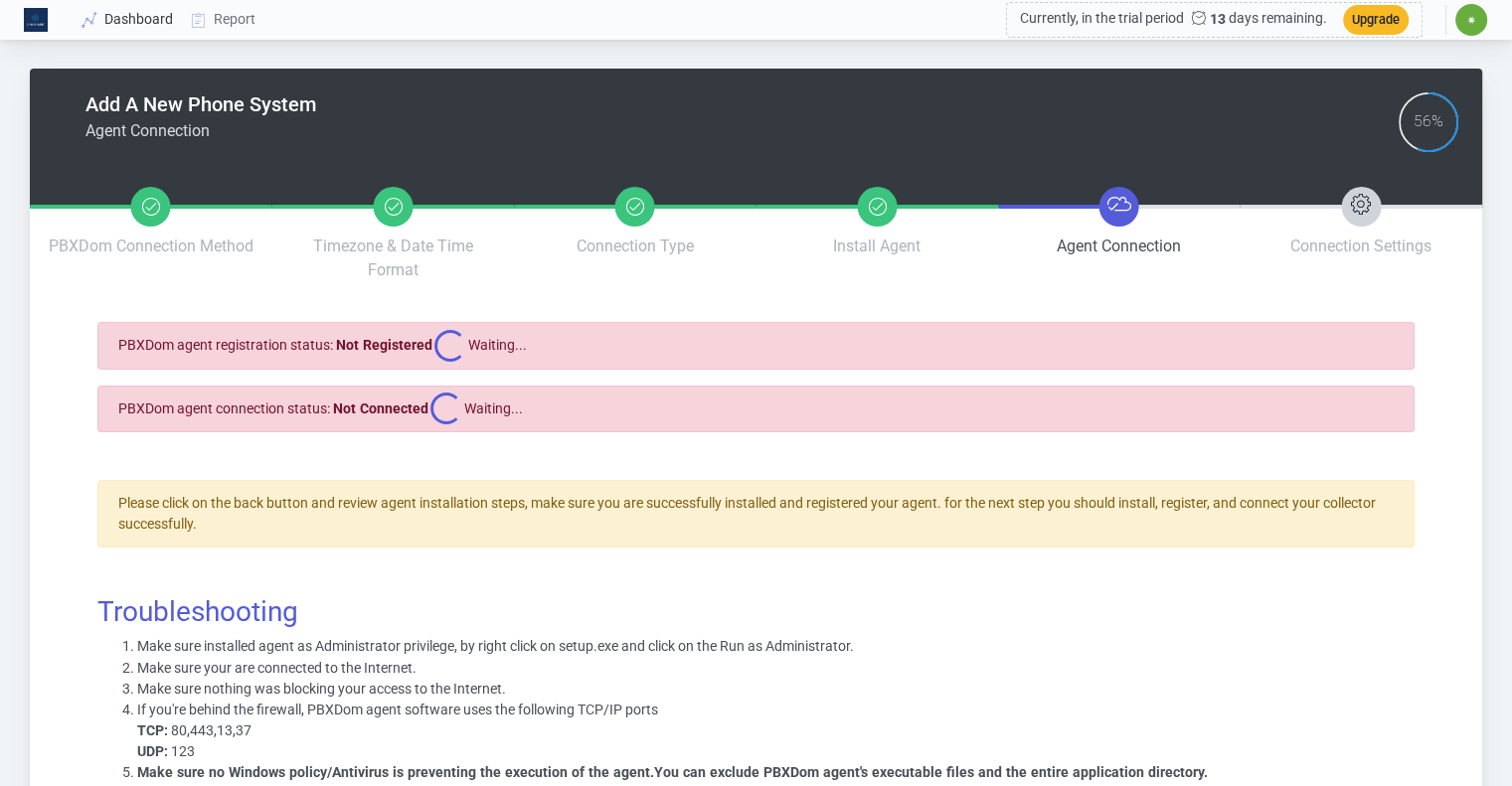 click on "Dashboard" at bounding box center [128, 19] 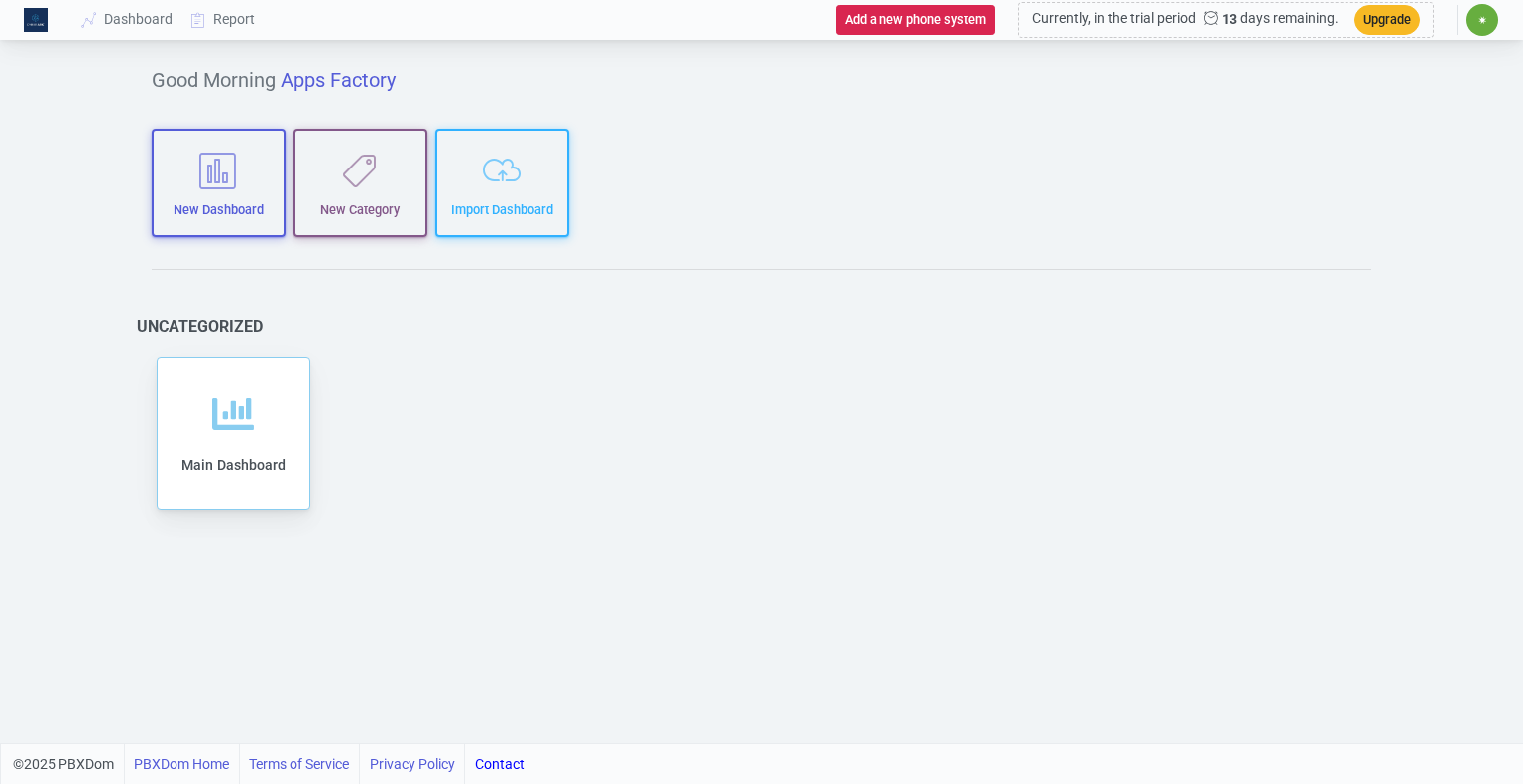 click on "✷" at bounding box center (1482, 20) 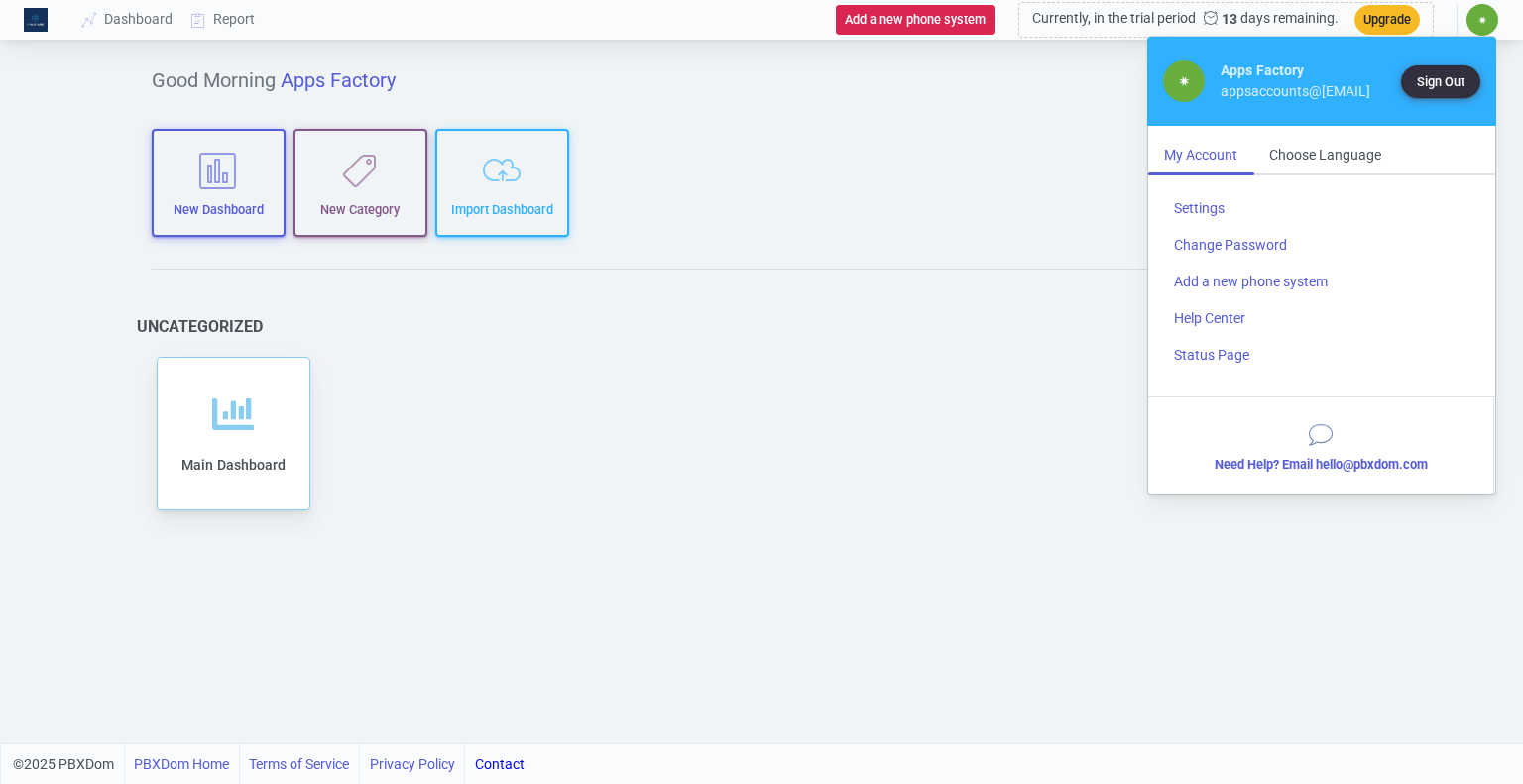 click on "Sign Out" at bounding box center (1441, 81) 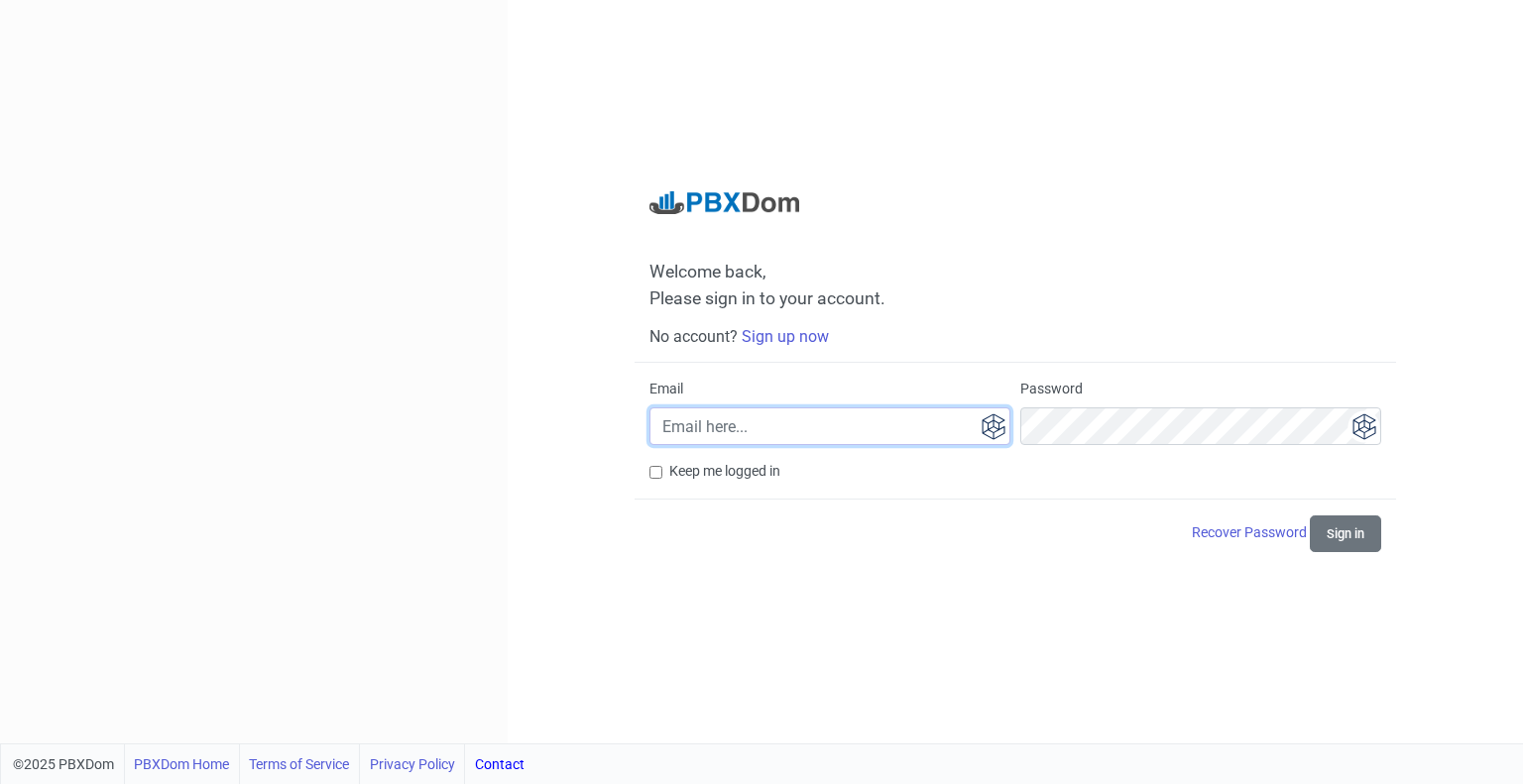 click on "Email" at bounding box center [830, 426] 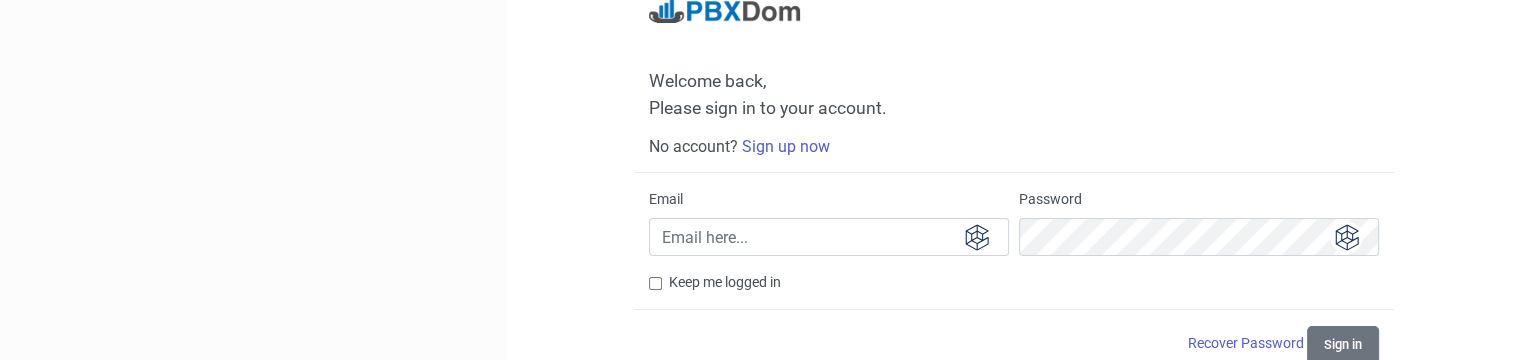 scroll, scrollTop: 3, scrollLeft: 0, axis: vertical 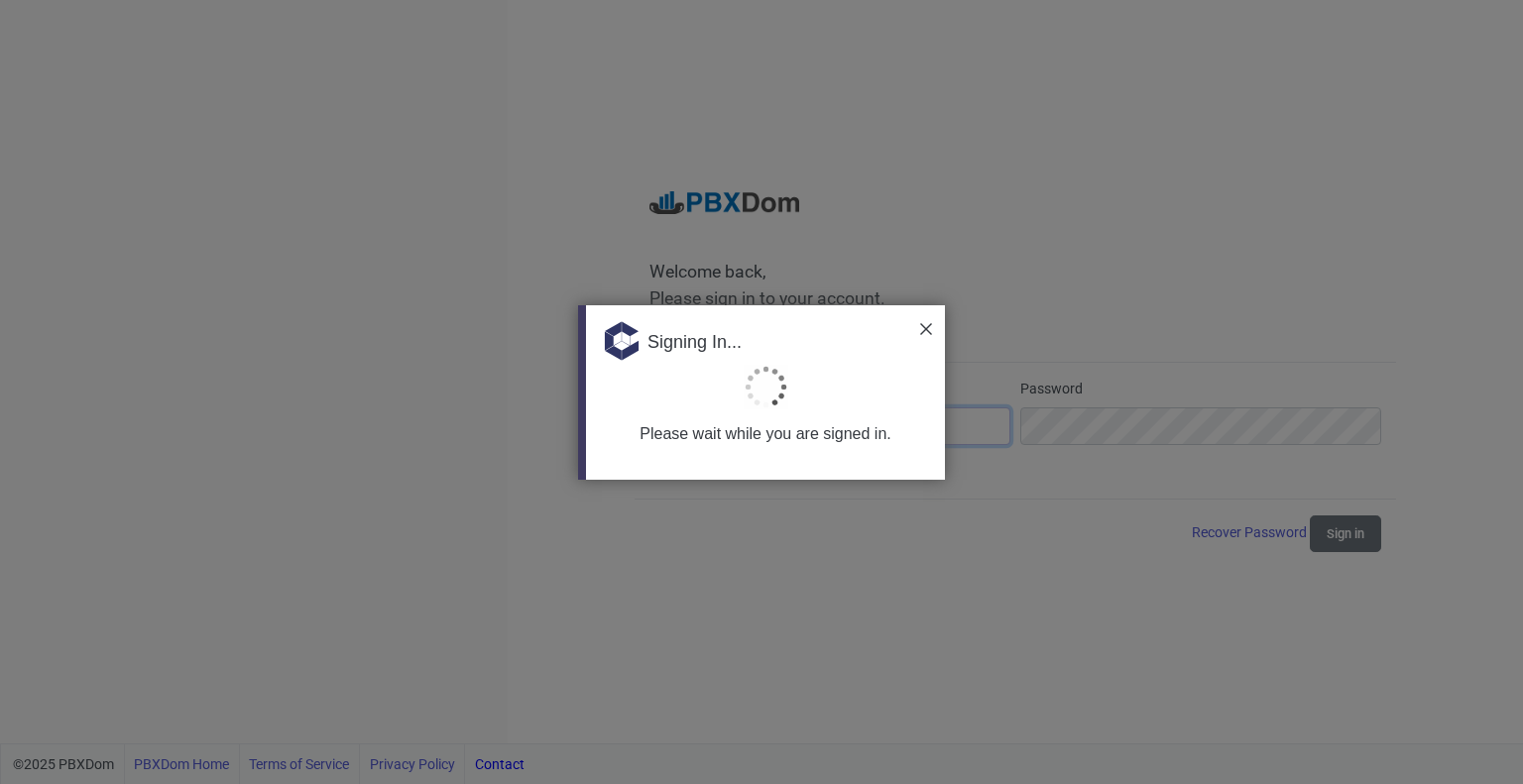 type on "appsaccounts@[EMAIL]" 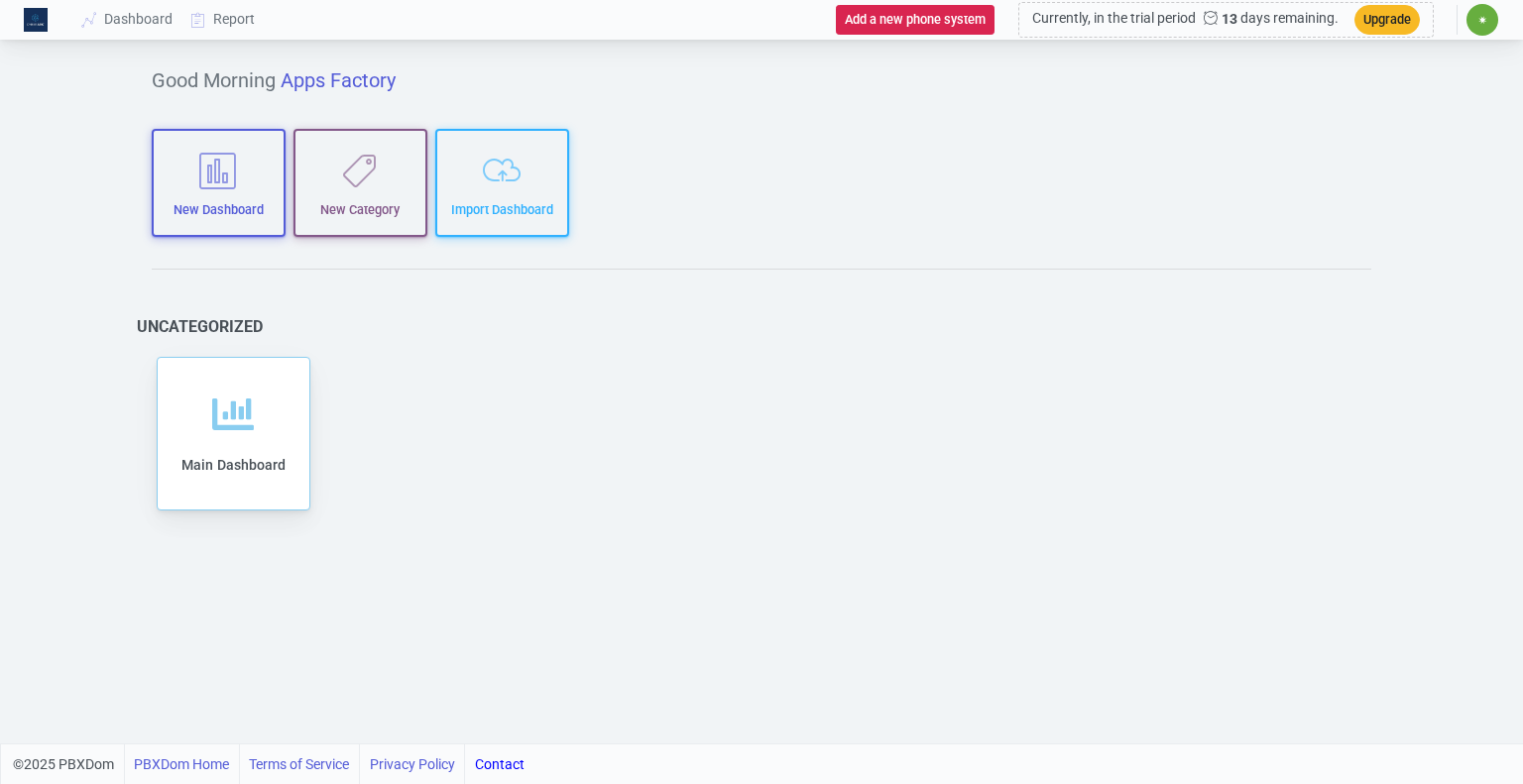 click on "✷" at bounding box center (1482, 20) 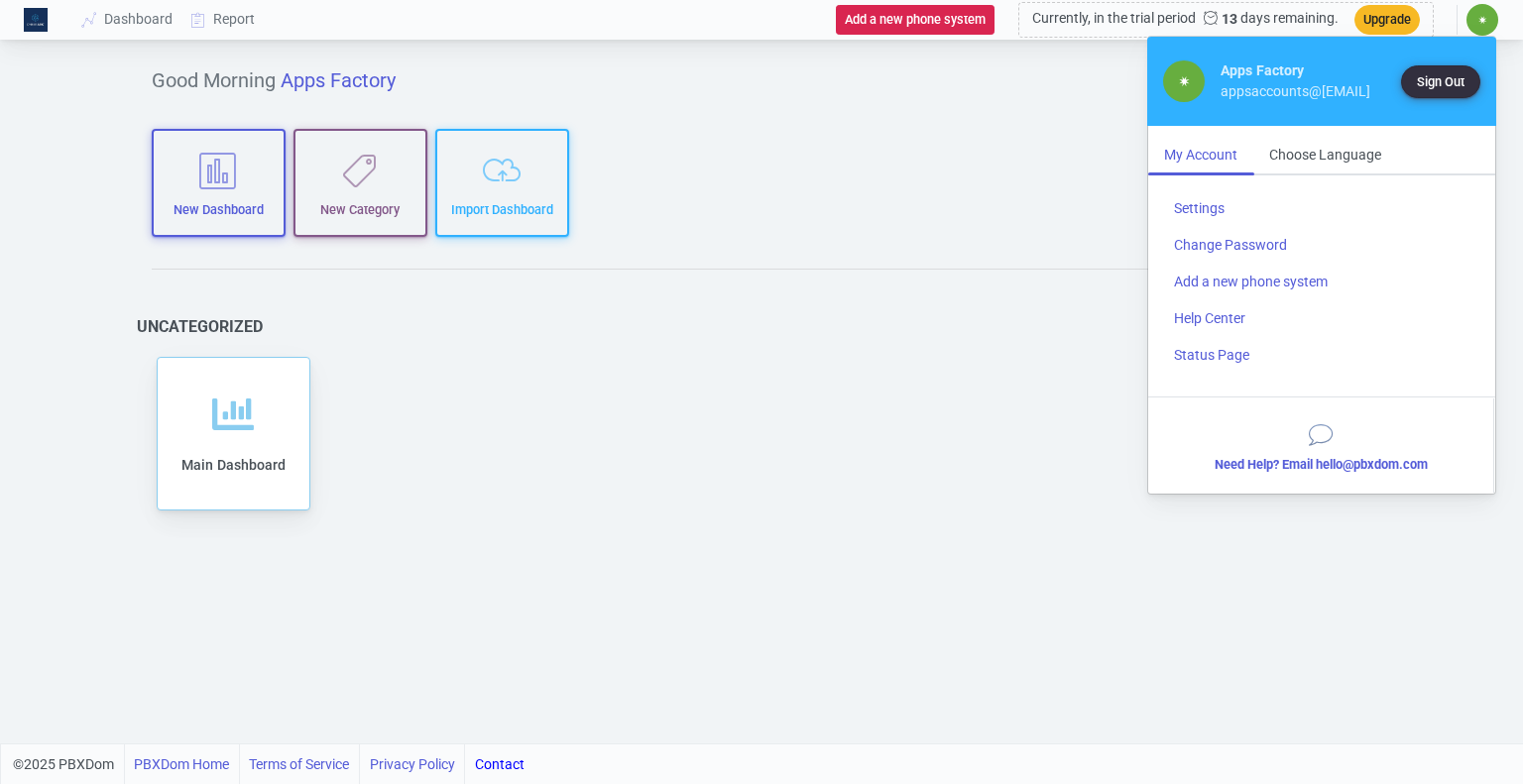 click on "Sign Out" at bounding box center [1441, 81] 